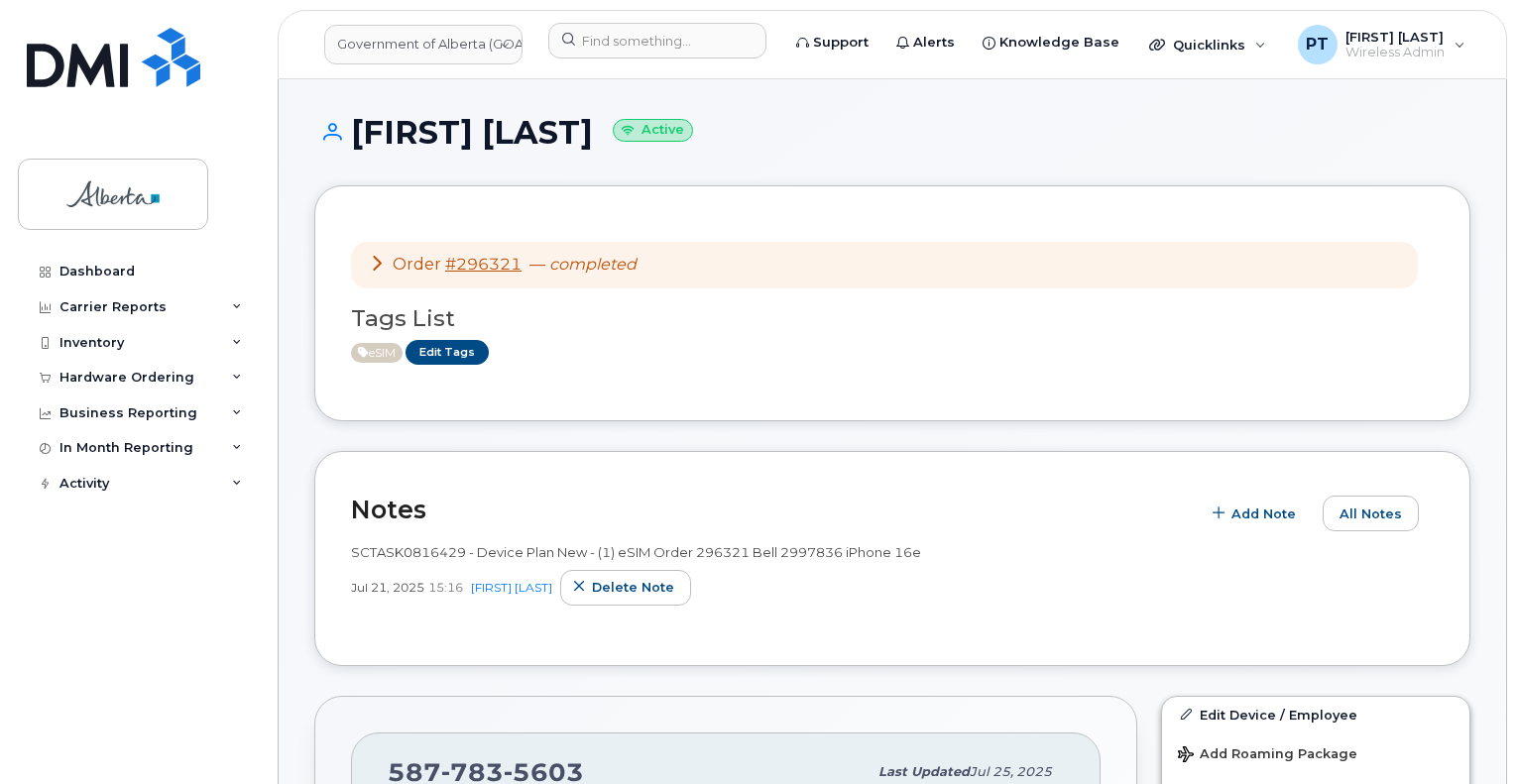 scroll, scrollTop: 0, scrollLeft: 0, axis: both 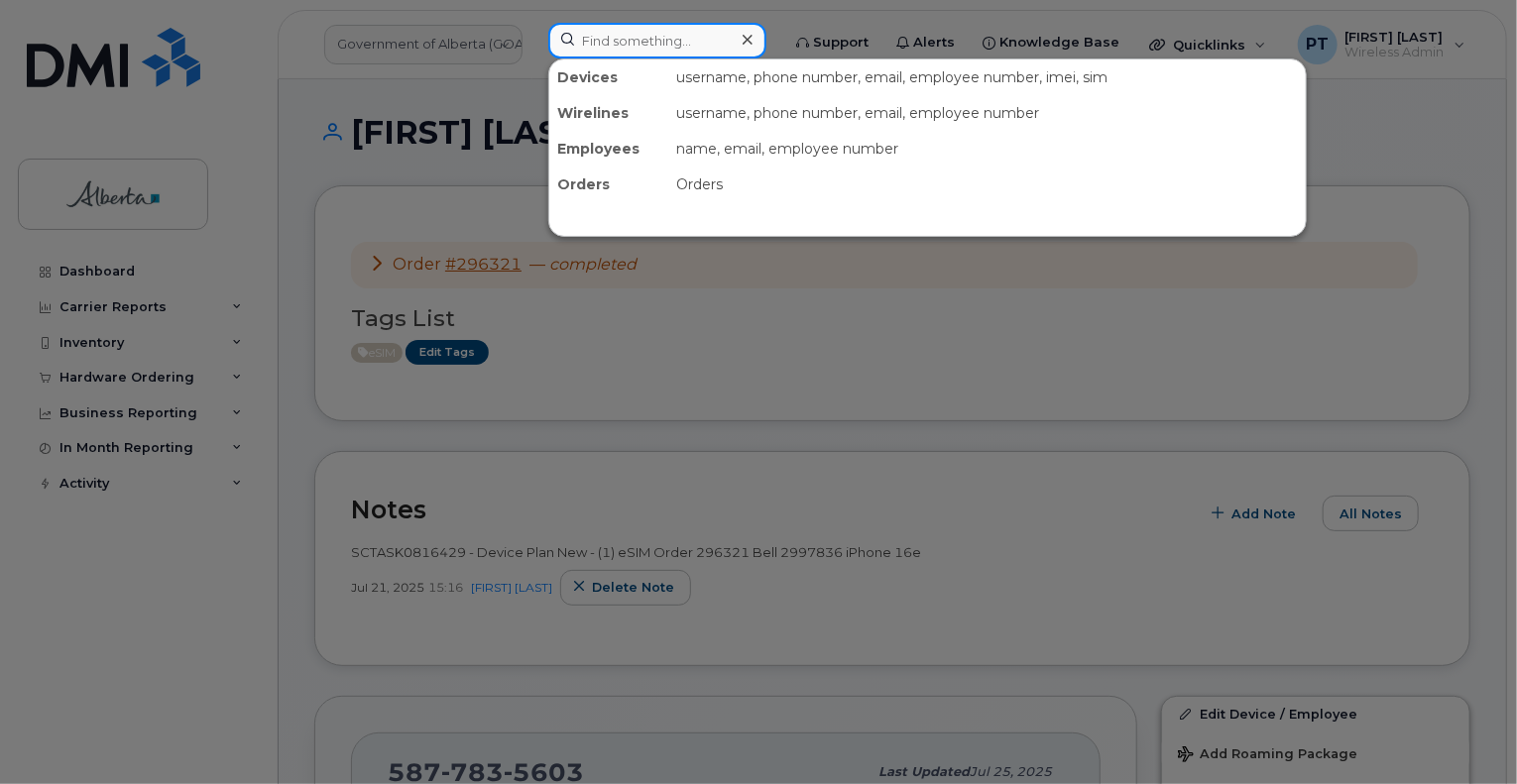 click at bounding box center (657, 41) 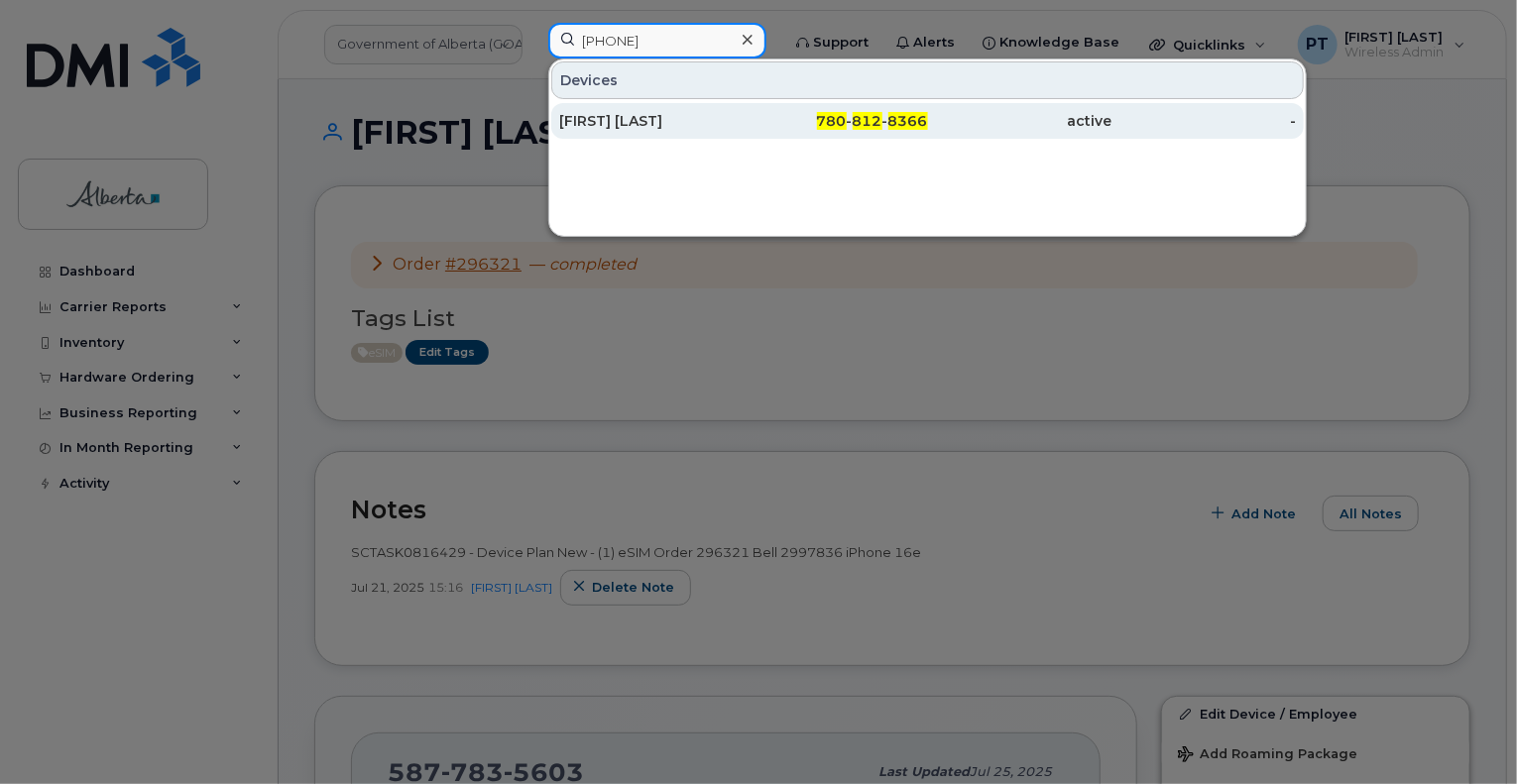 type on "7808128366" 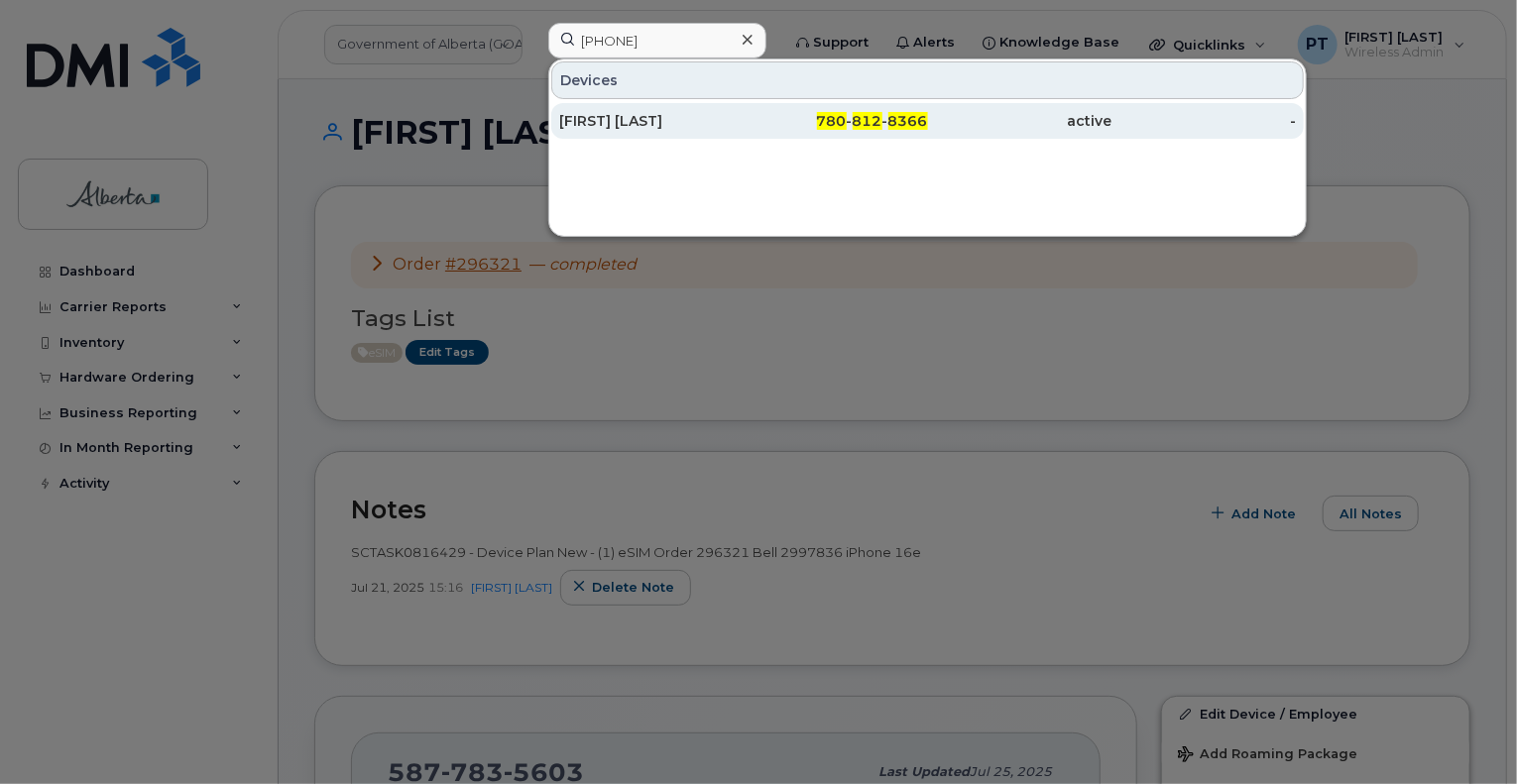 click on "[FIRST] [LAST]" at bounding box center [651, 121] 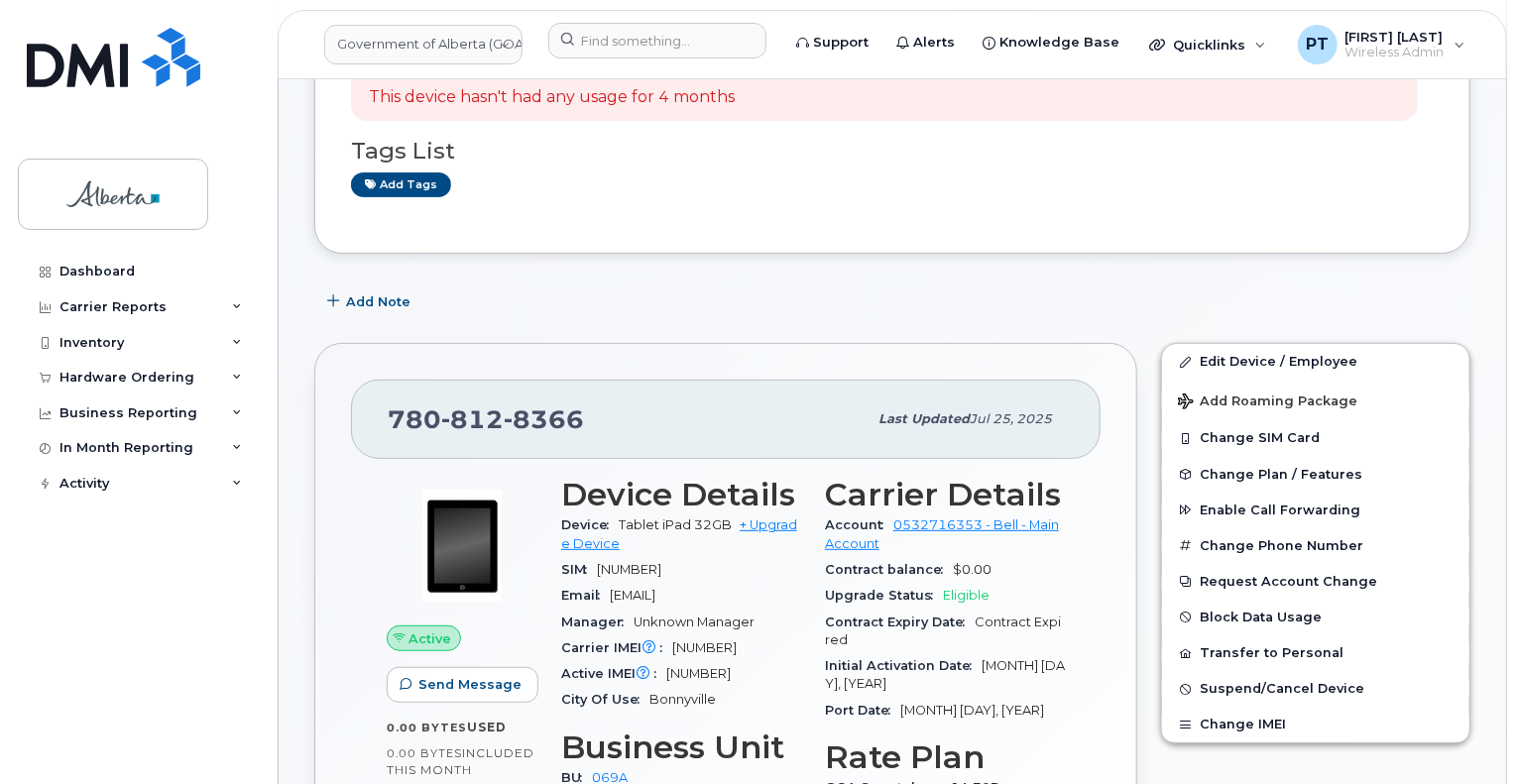 scroll, scrollTop: 297, scrollLeft: 0, axis: vertical 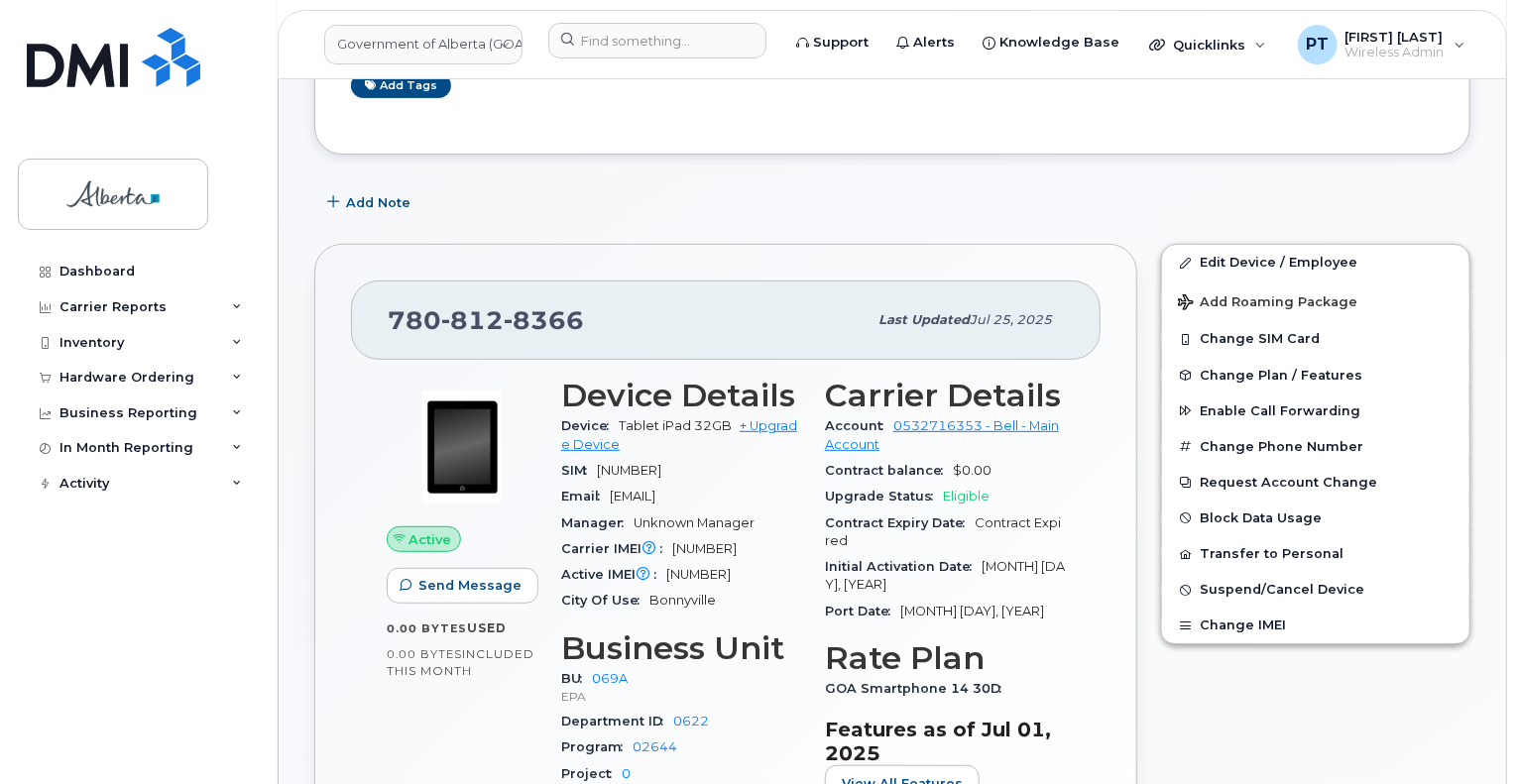 click on "[NUMBER]" at bounding box center [698, 574] 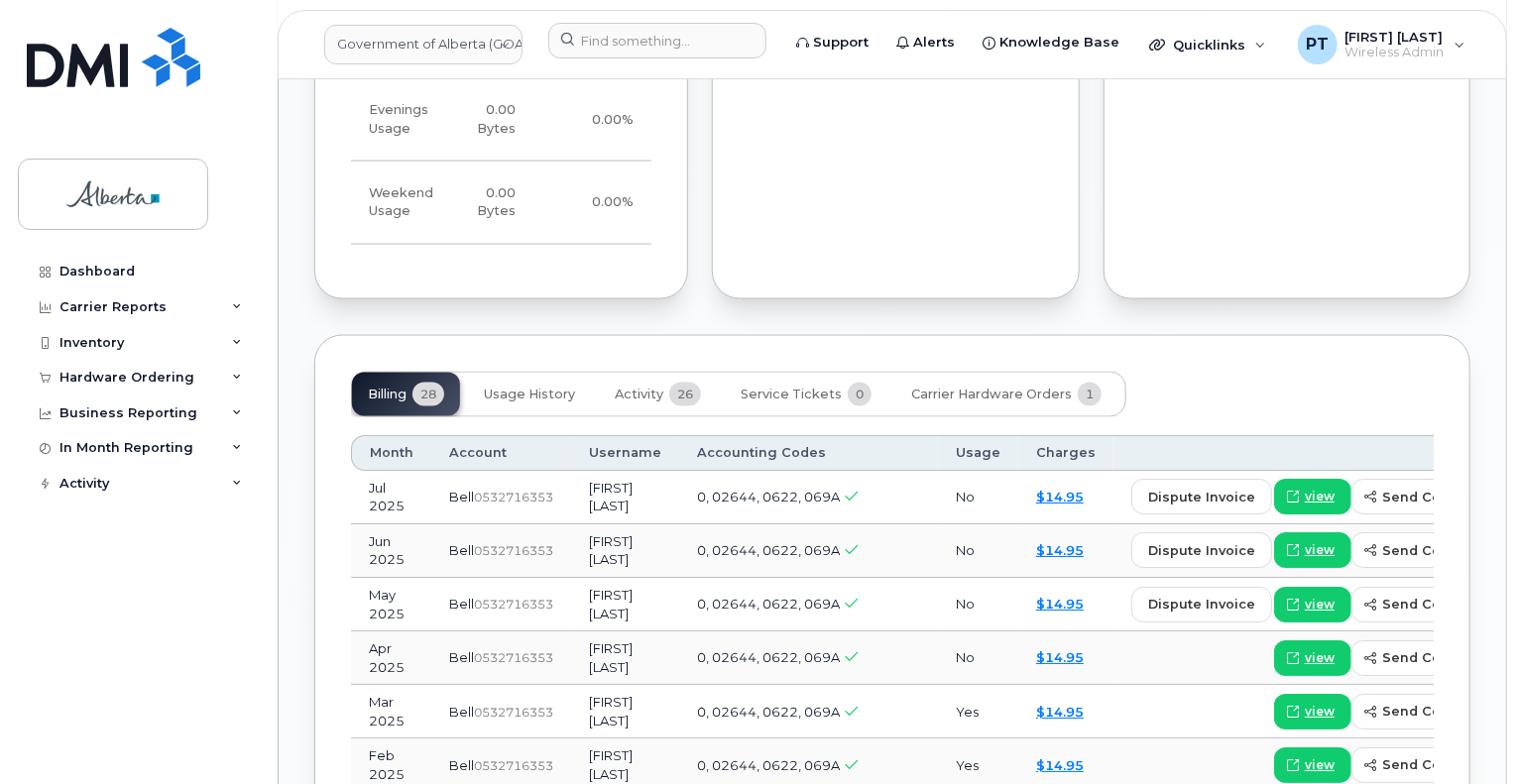 scroll, scrollTop: 1685, scrollLeft: 0, axis: vertical 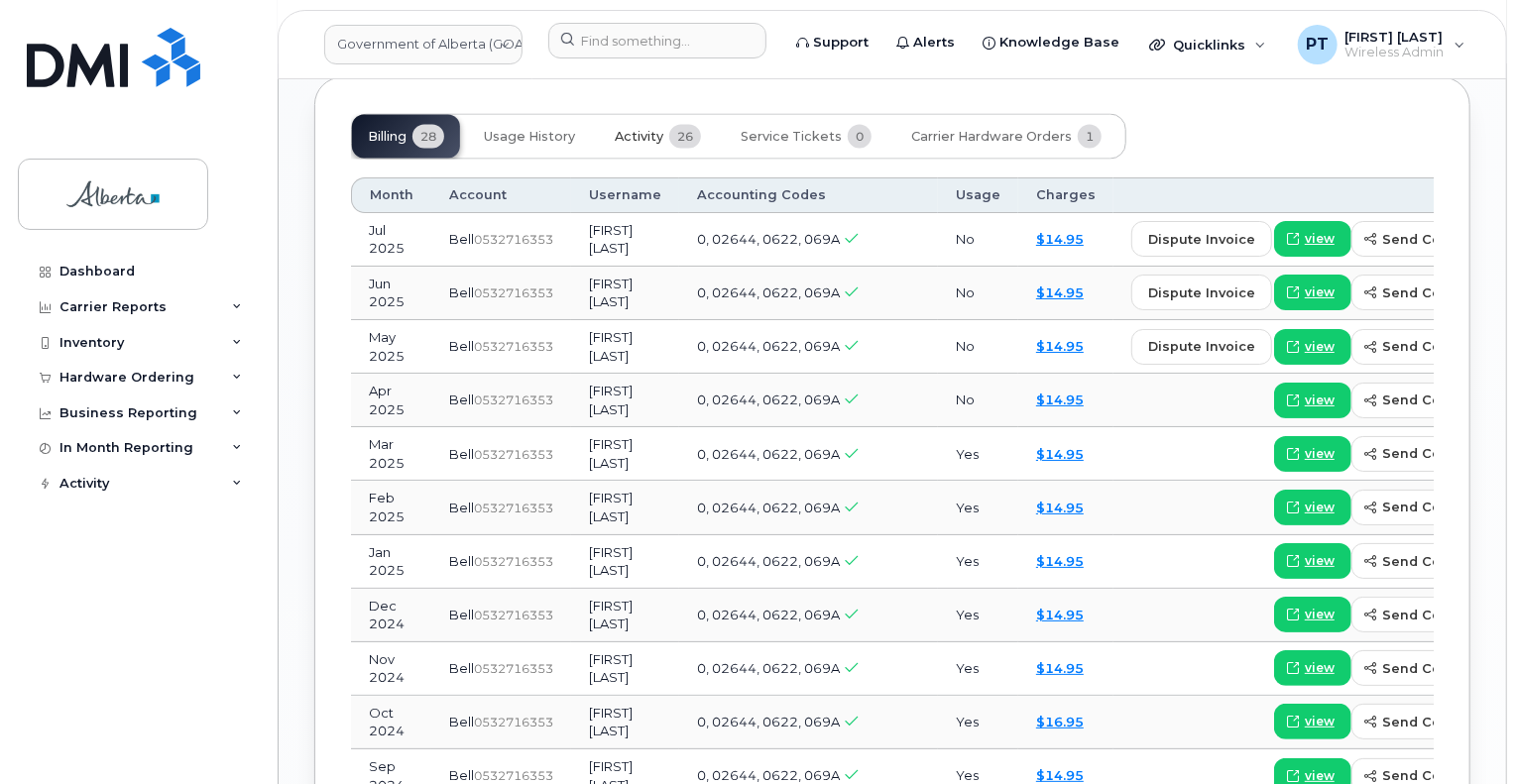 drag, startPoint x: 644, startPoint y: 153, endPoint x: 558, endPoint y: 233, distance: 117.456375 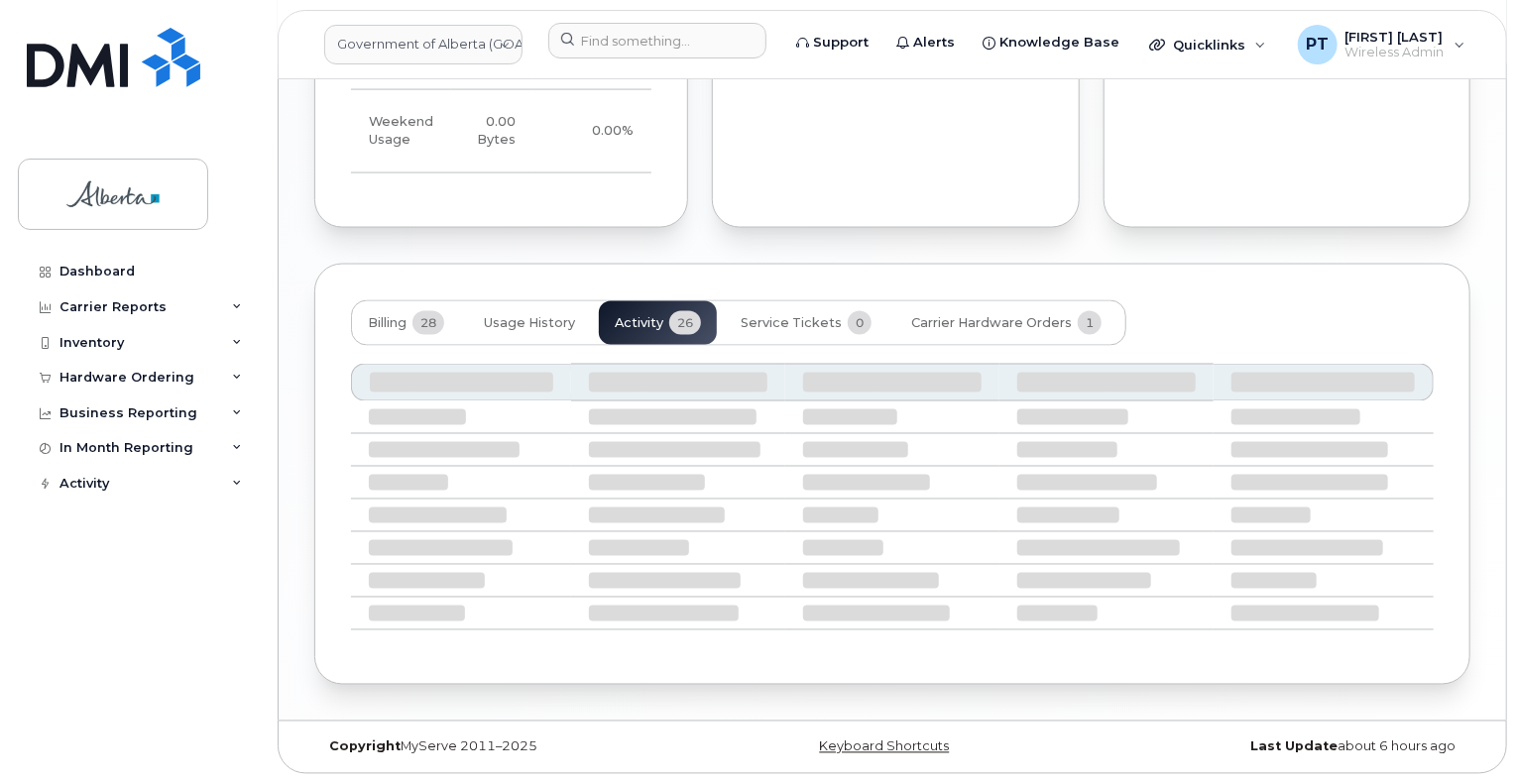 scroll, scrollTop: 1685, scrollLeft: 0, axis: vertical 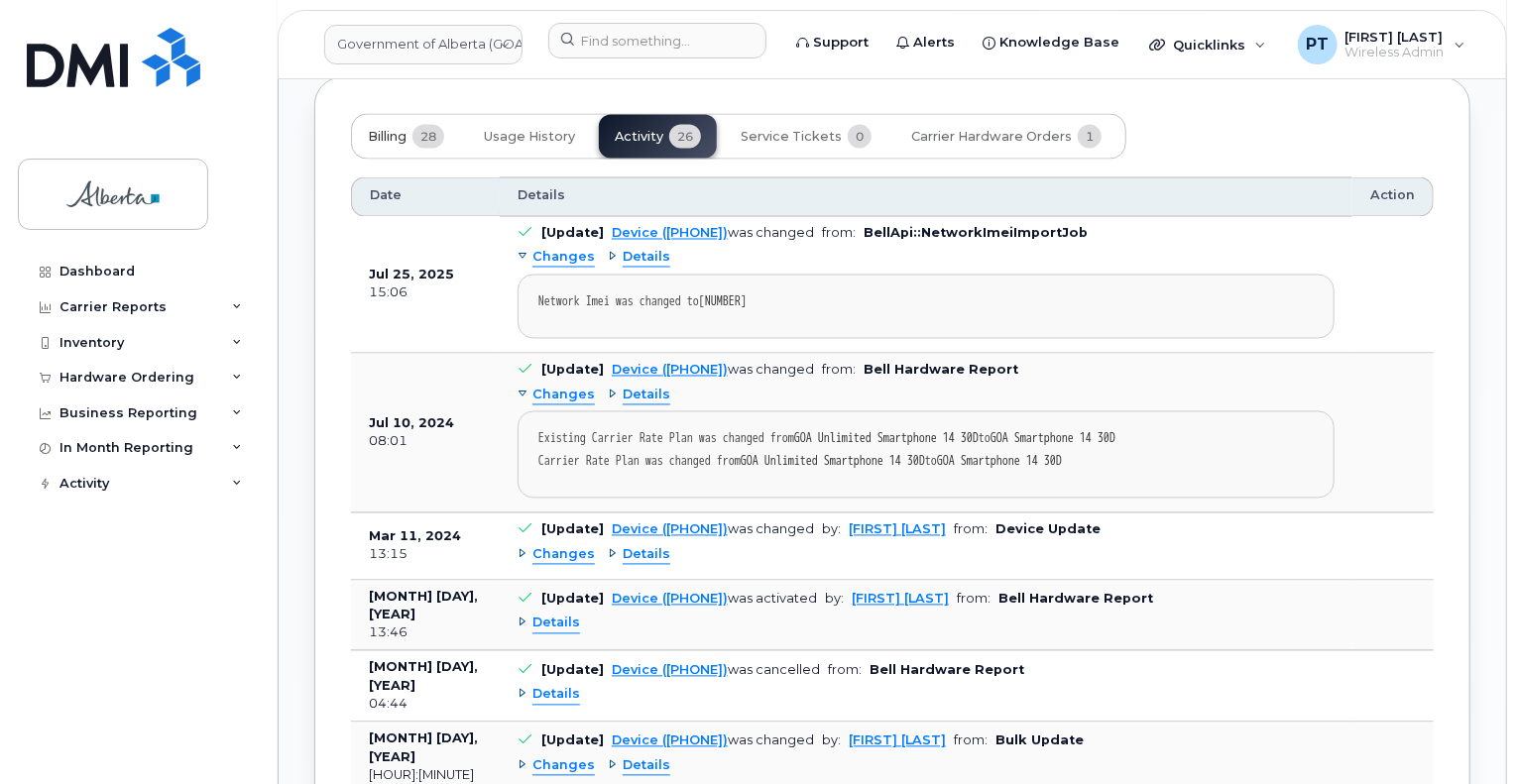 click on "Billing 28" 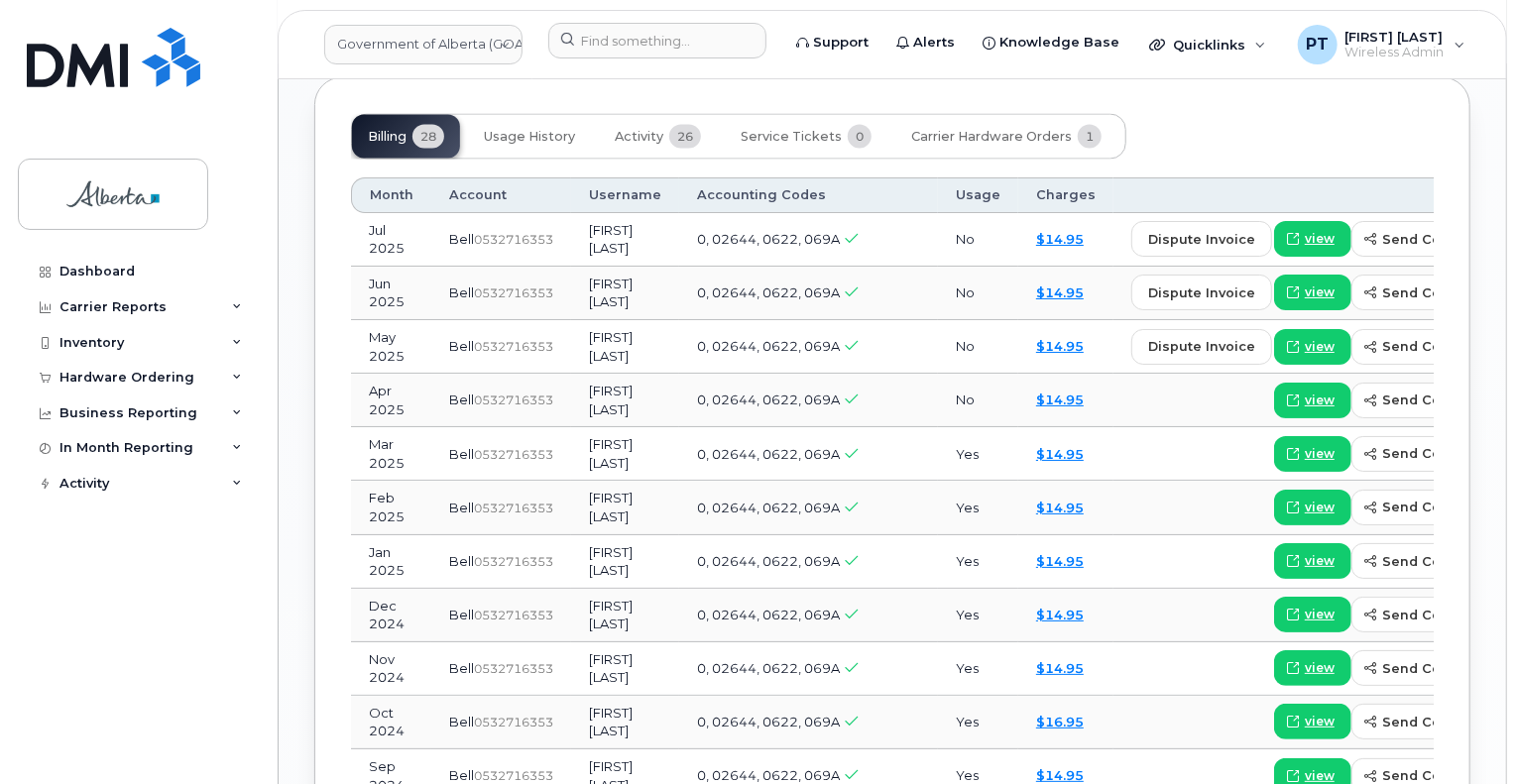 click on "Billing 28 Usage History Activity 26 Service Tickets 0 Carrier Hardware Orders 1" at bounding box center (739, 137) 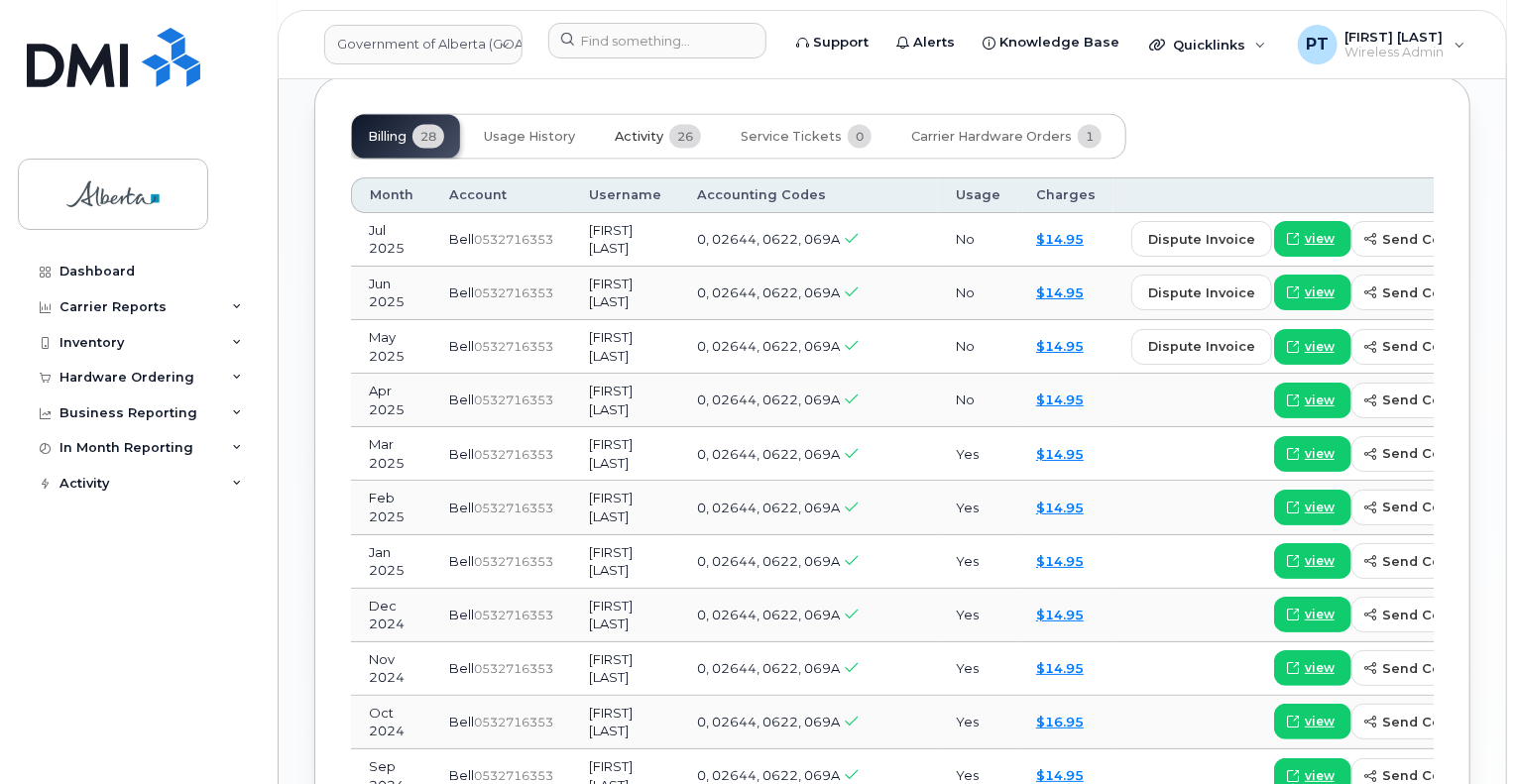 click on "Activity" at bounding box center [639, 137] 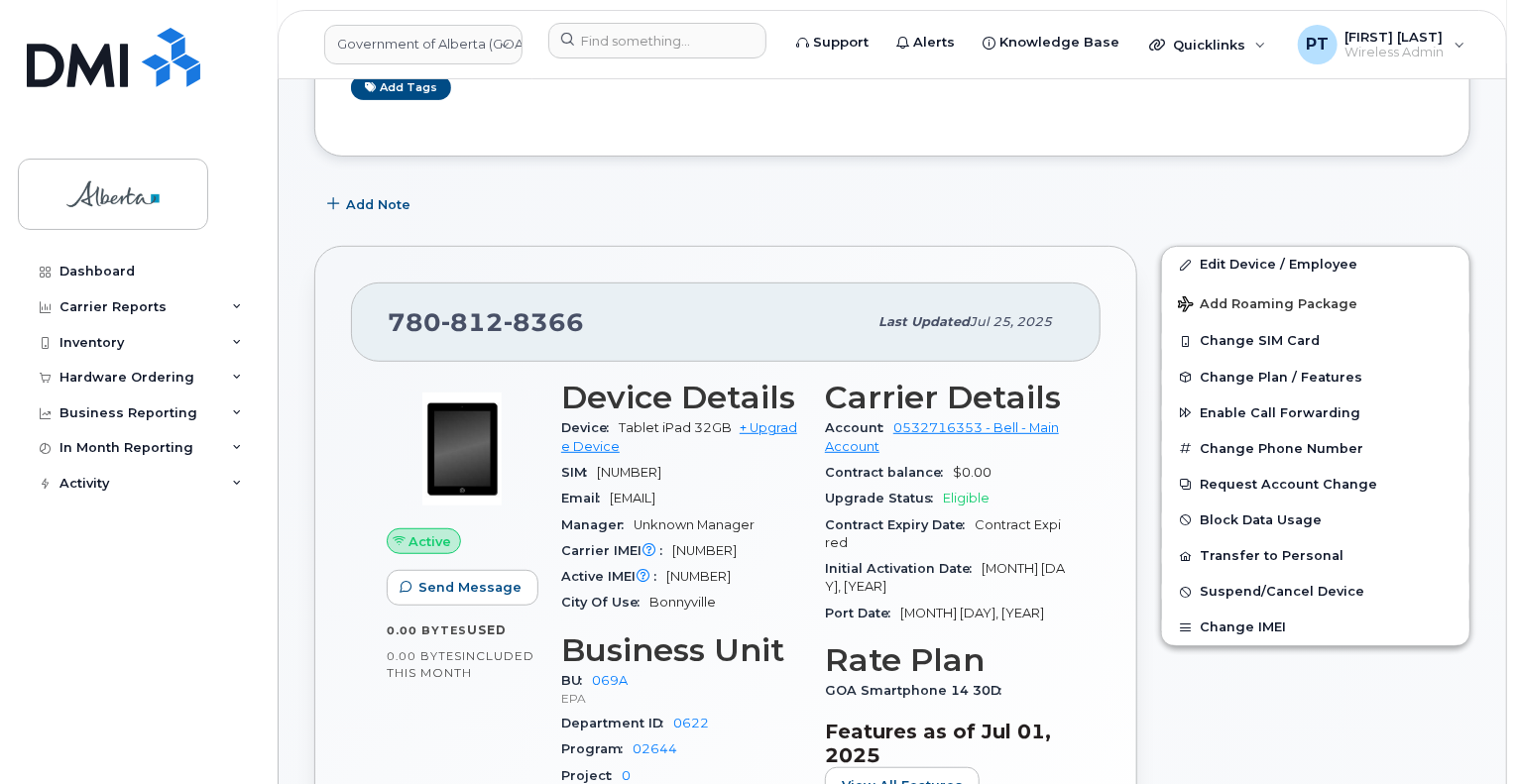 scroll, scrollTop: 297, scrollLeft: 0, axis: vertical 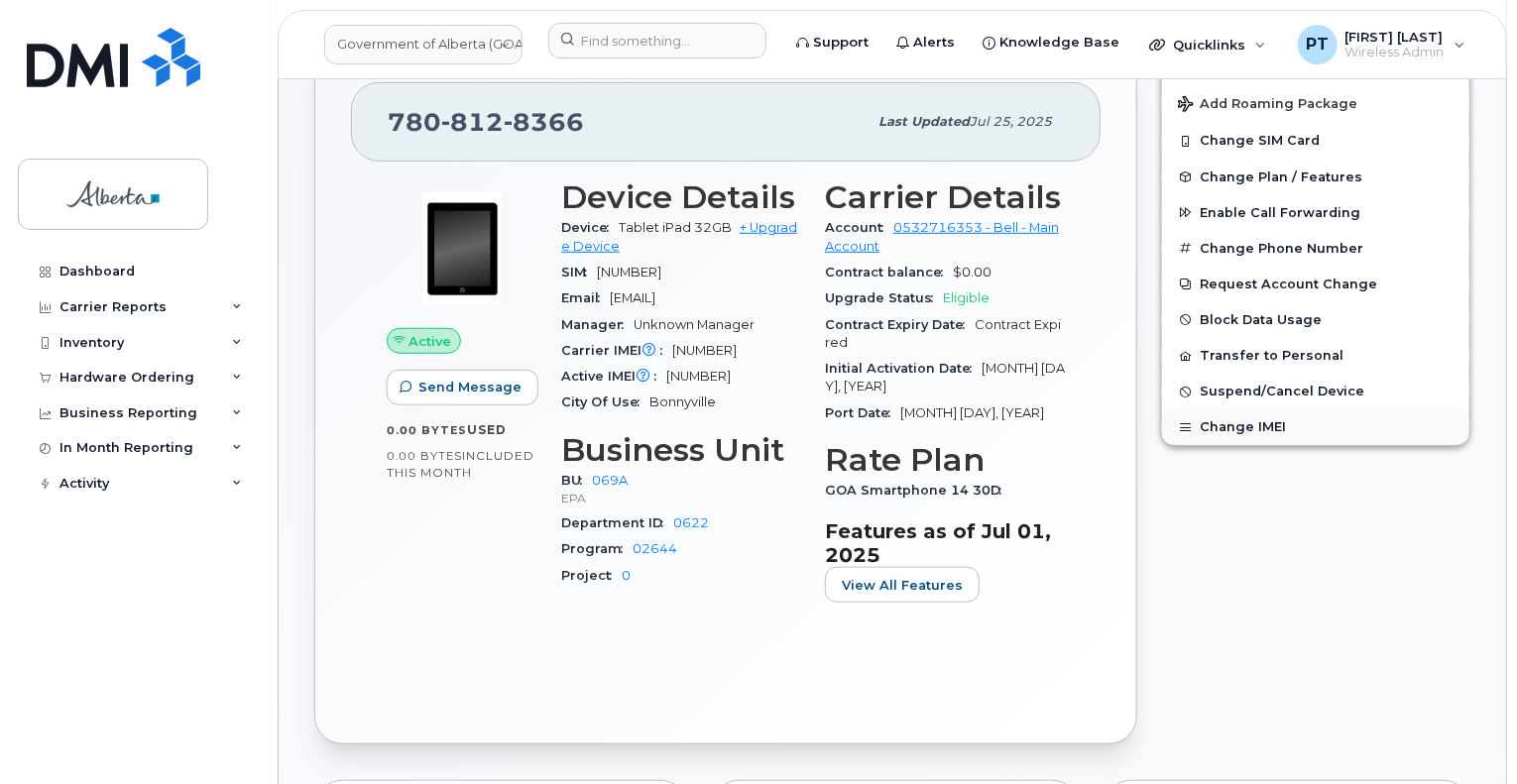 click on "Change IMEI" at bounding box center (1316, 427) 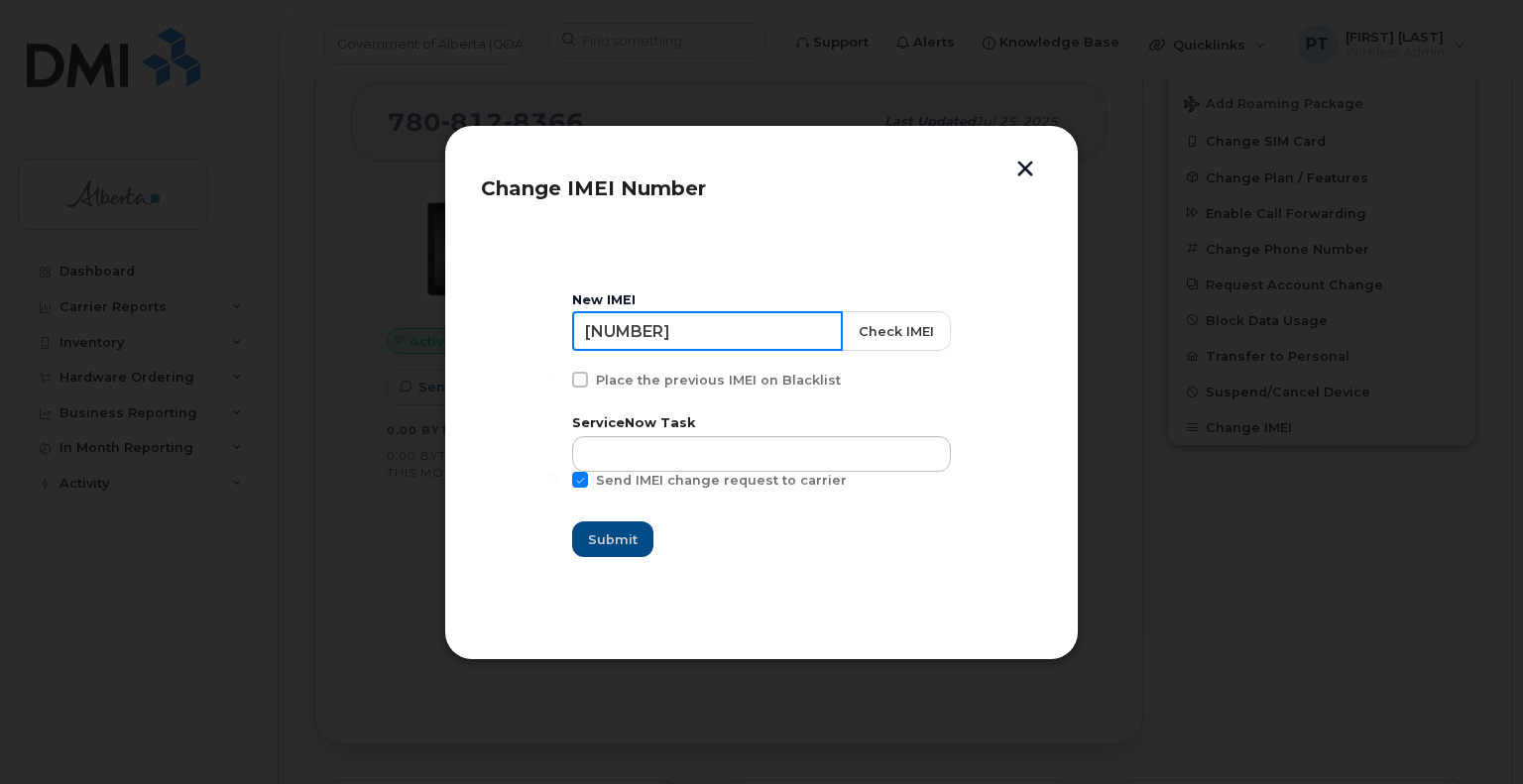 drag, startPoint x: 773, startPoint y: 332, endPoint x: 611, endPoint y: 325, distance: 162.15116 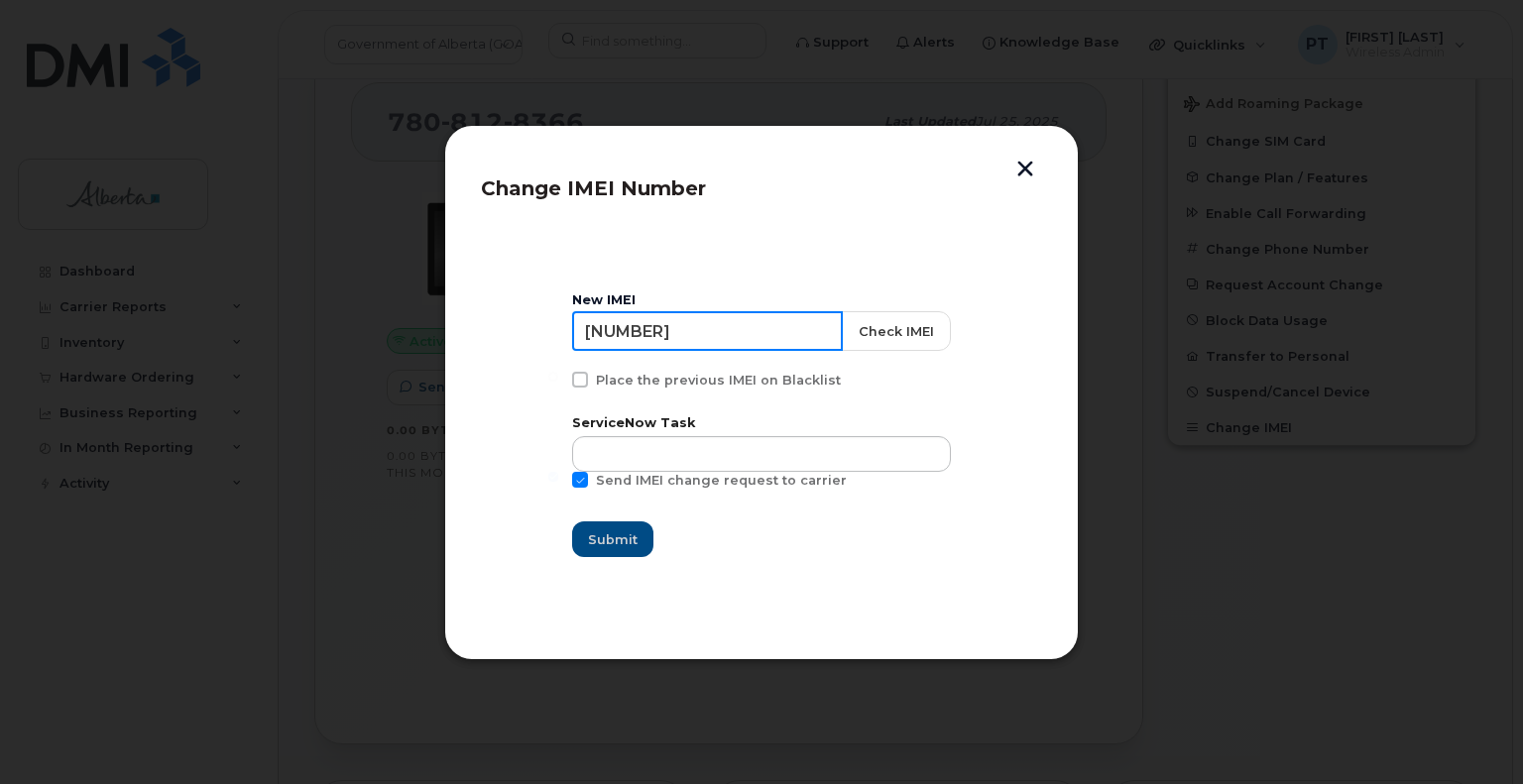 click on "New IMEI 355805088733939 Check IMEI Place the previous IMEI on Blacklist ServiceNow Task Send IMEI change request to carrier Submit" at bounding box center [762, 425] 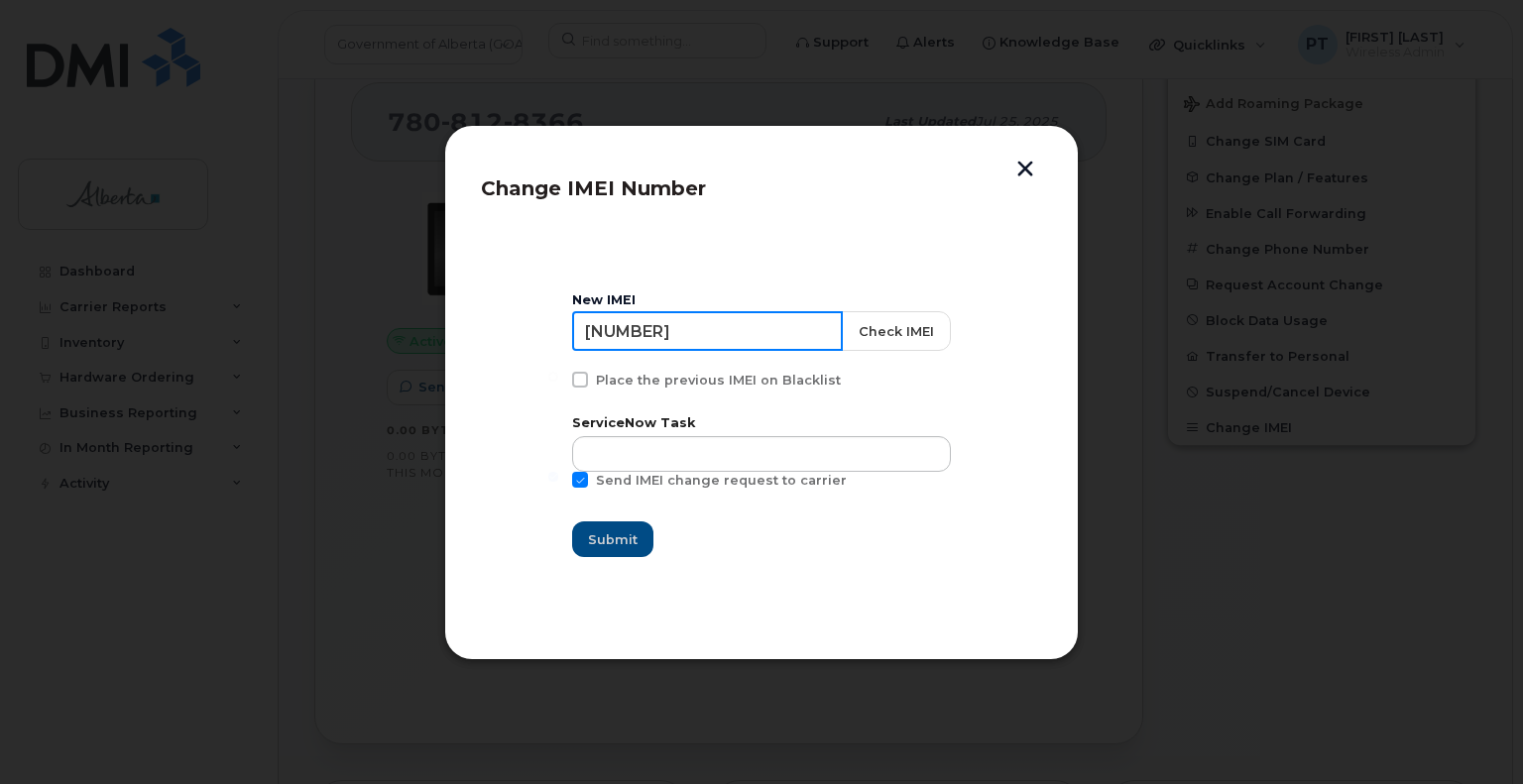 paste on "7492908611682" 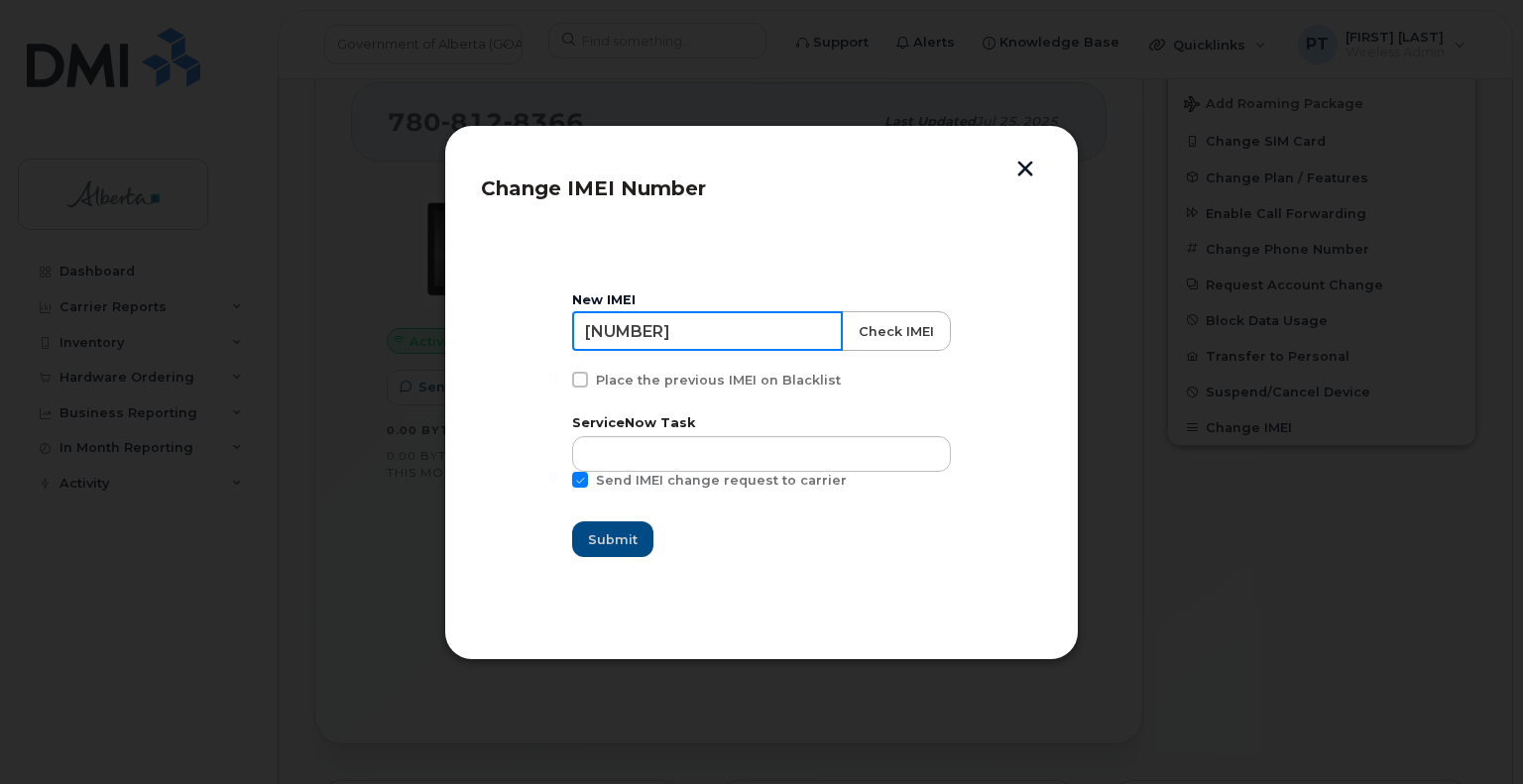type on "[CREDIT CARD]" 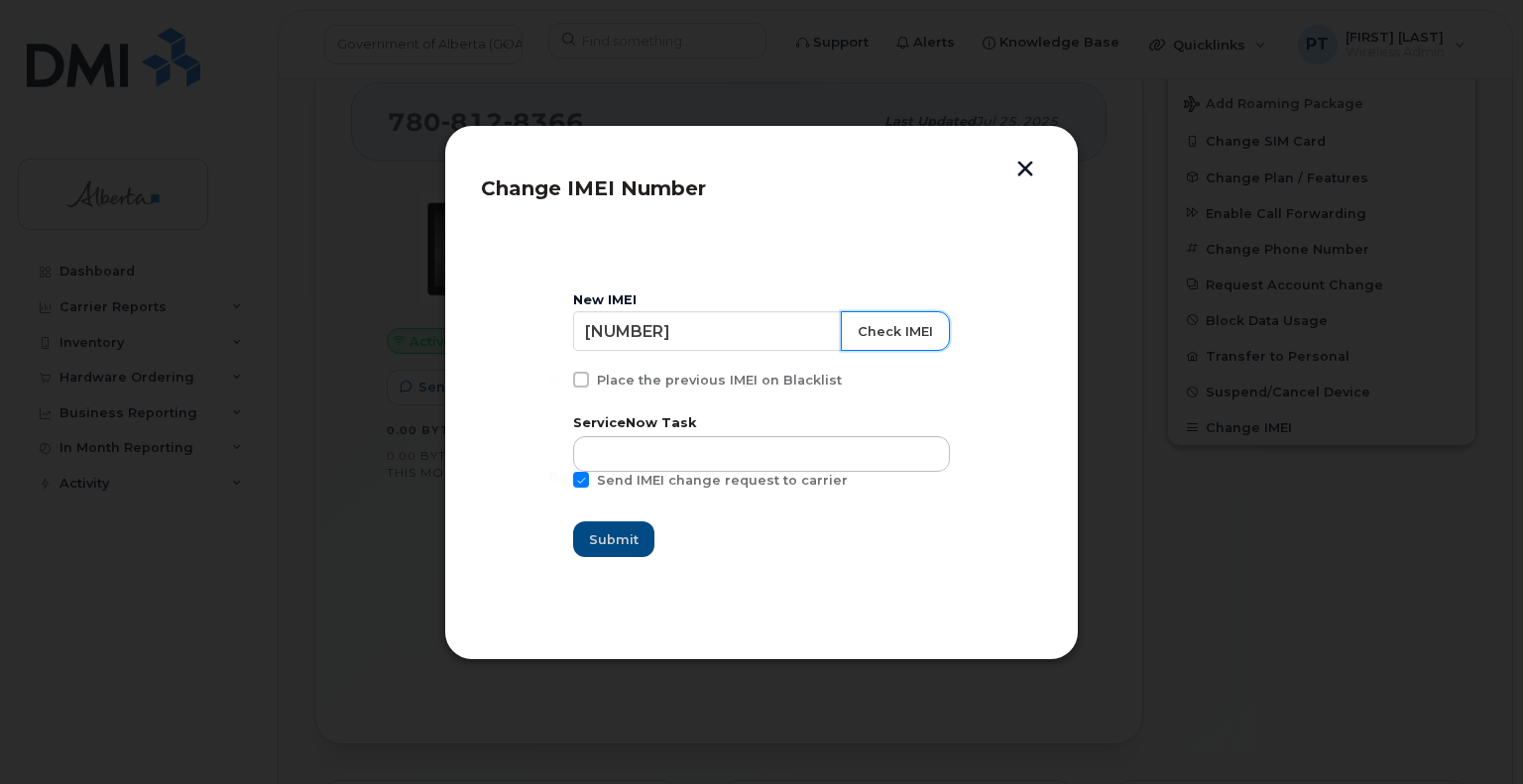click on "Check IMEI" at bounding box center (895, 331) 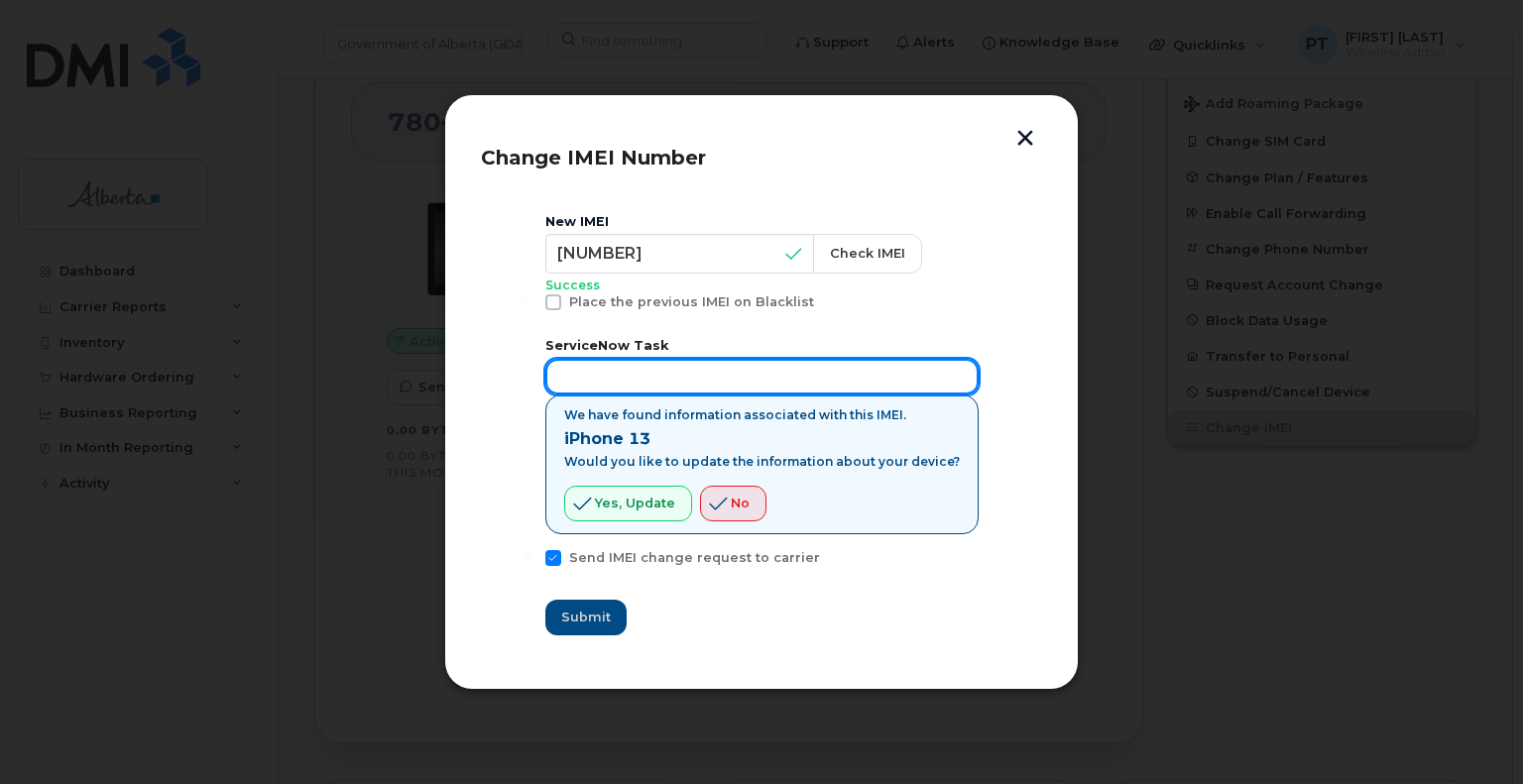 click at bounding box center [762, 377] 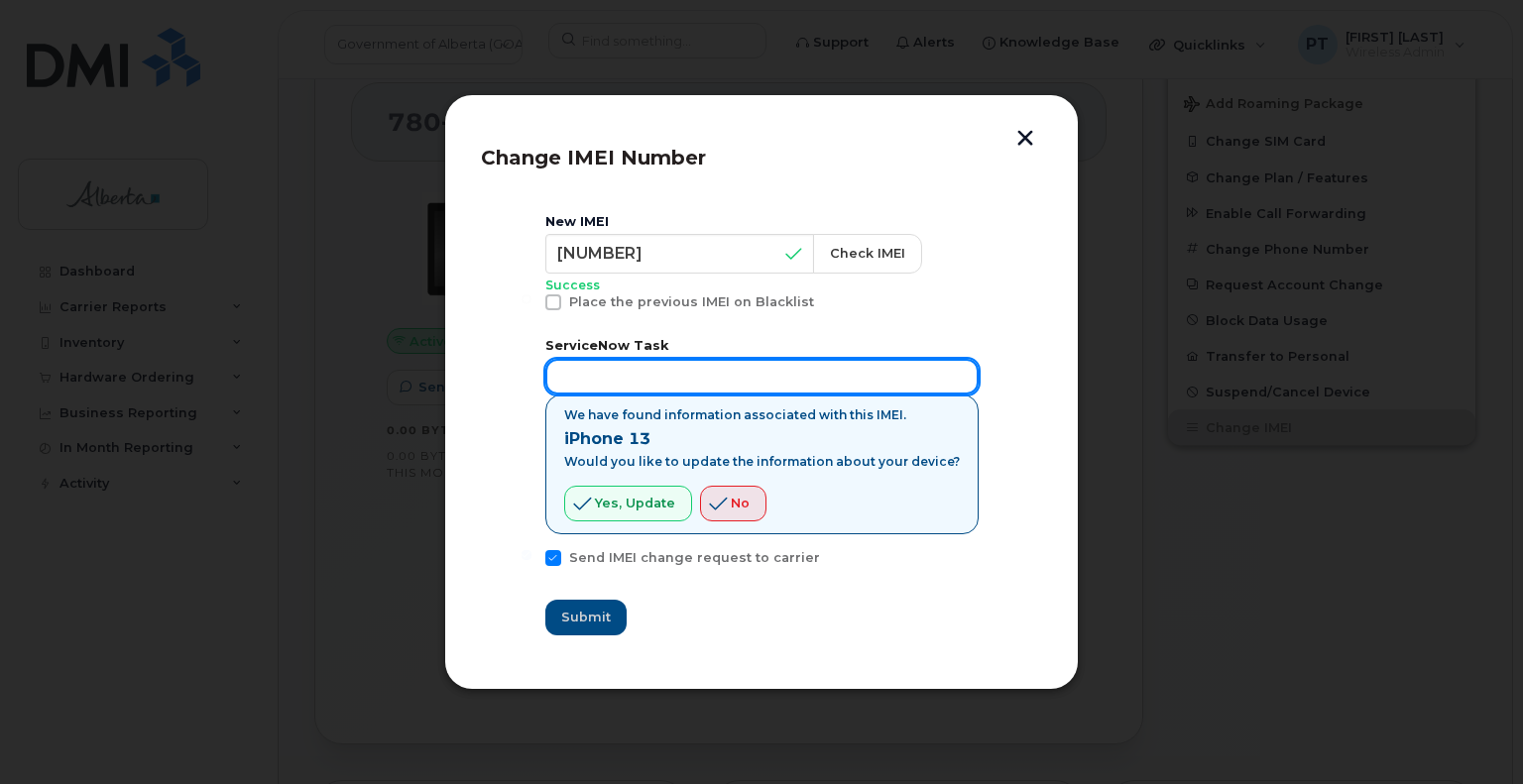 click at bounding box center [762, 377] 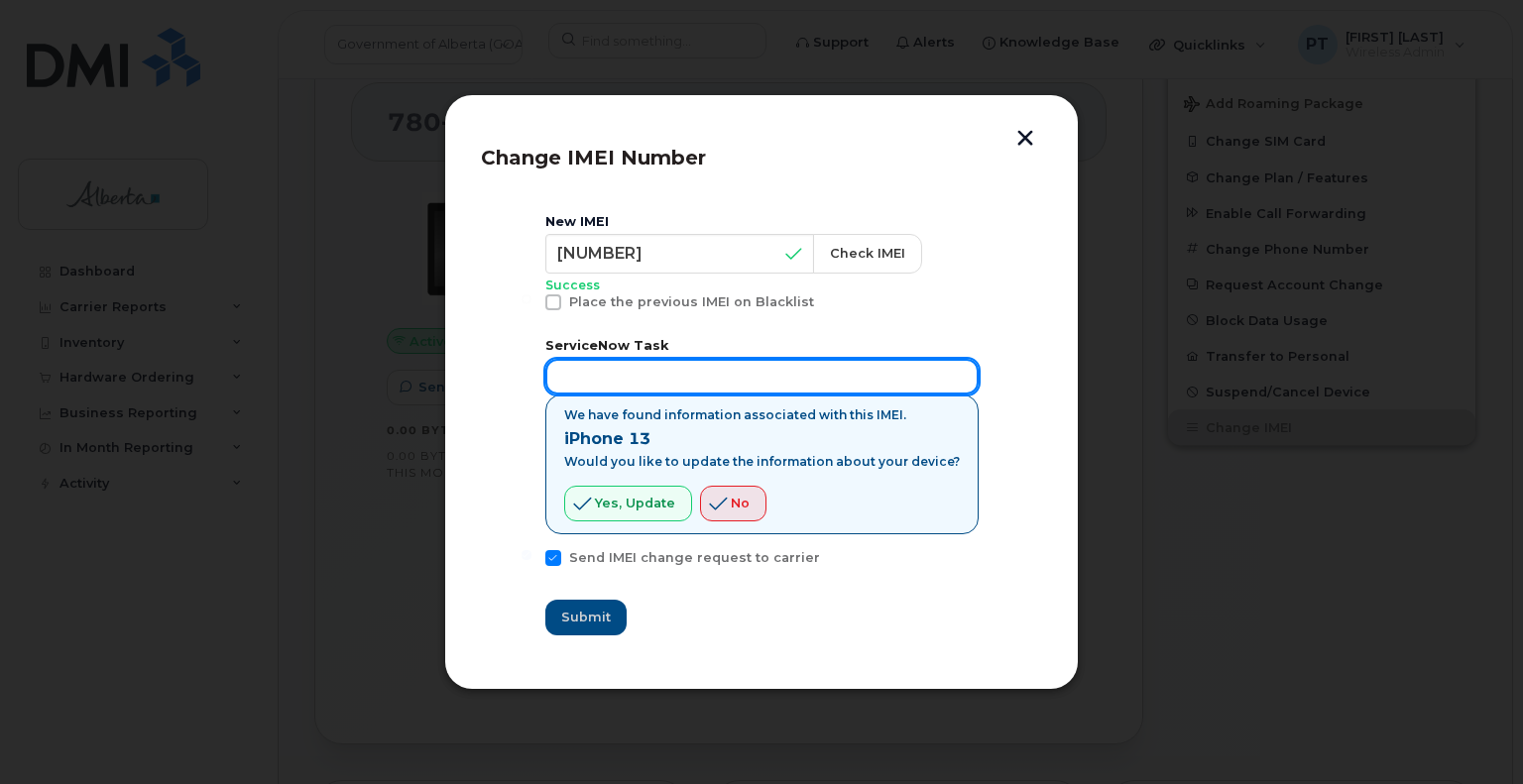 paste on "SCTASK0736447" 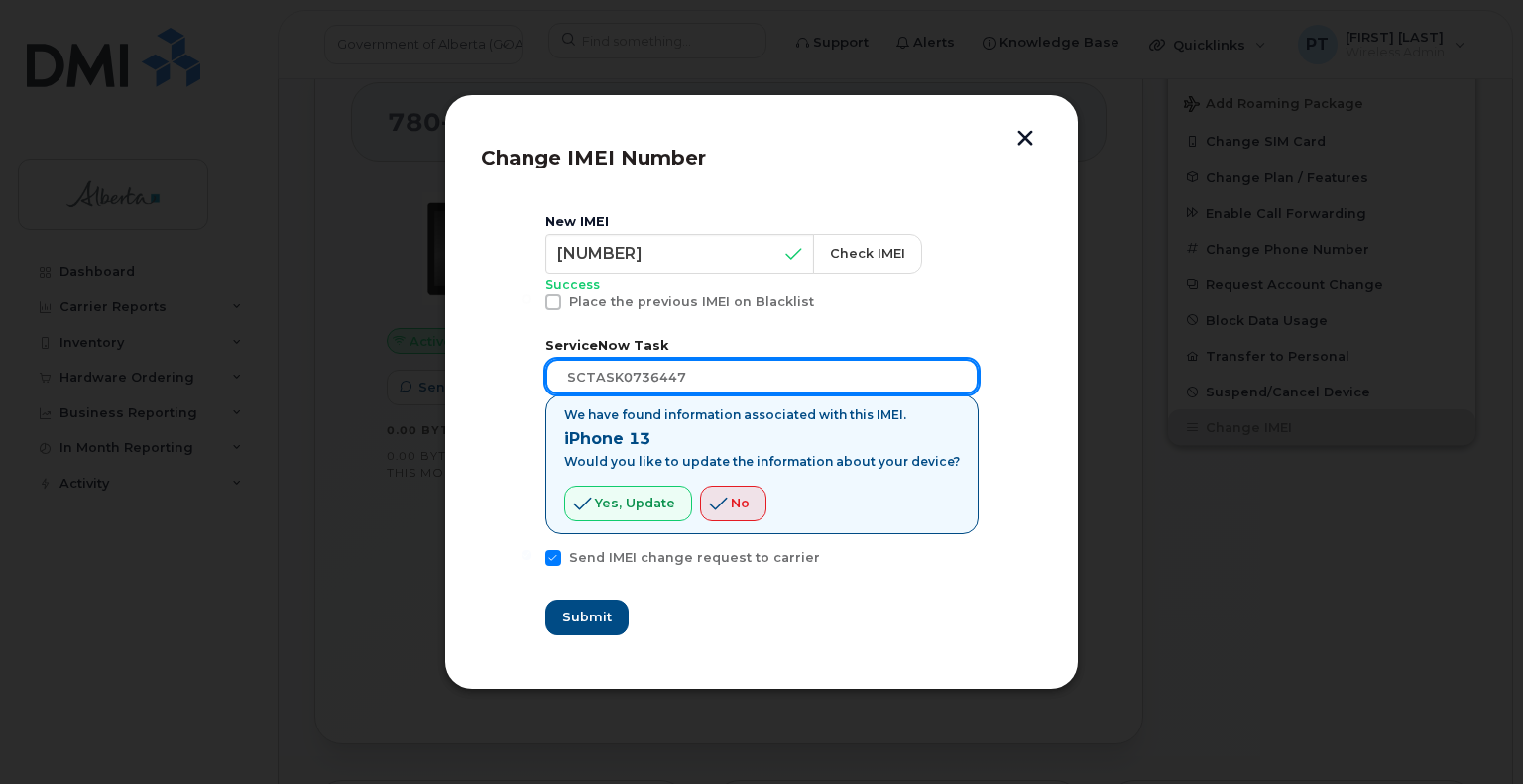 drag, startPoint x: 696, startPoint y: 380, endPoint x: 571, endPoint y: 372, distance: 125.255738 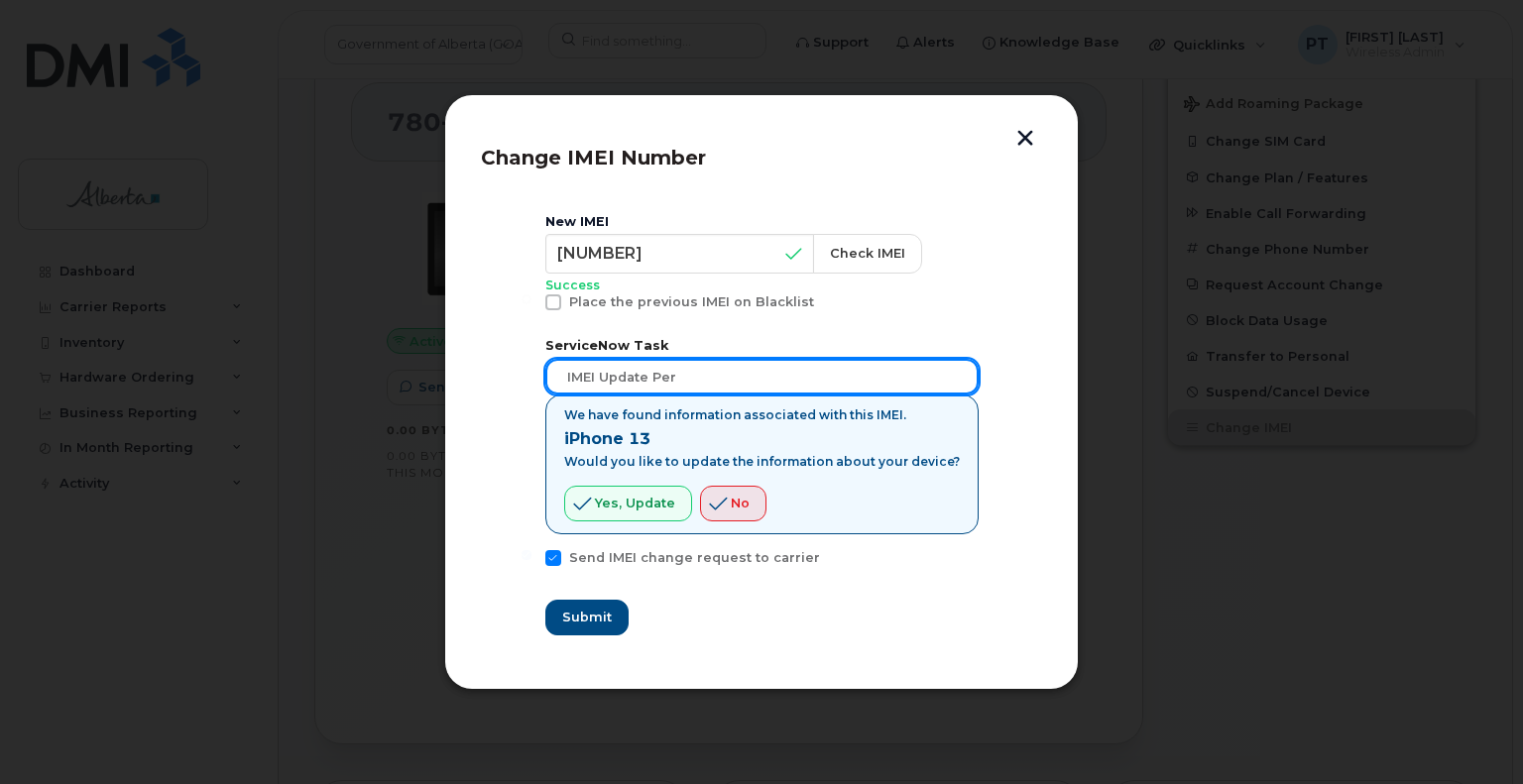 click on "IMEI update per" at bounding box center [762, 377] 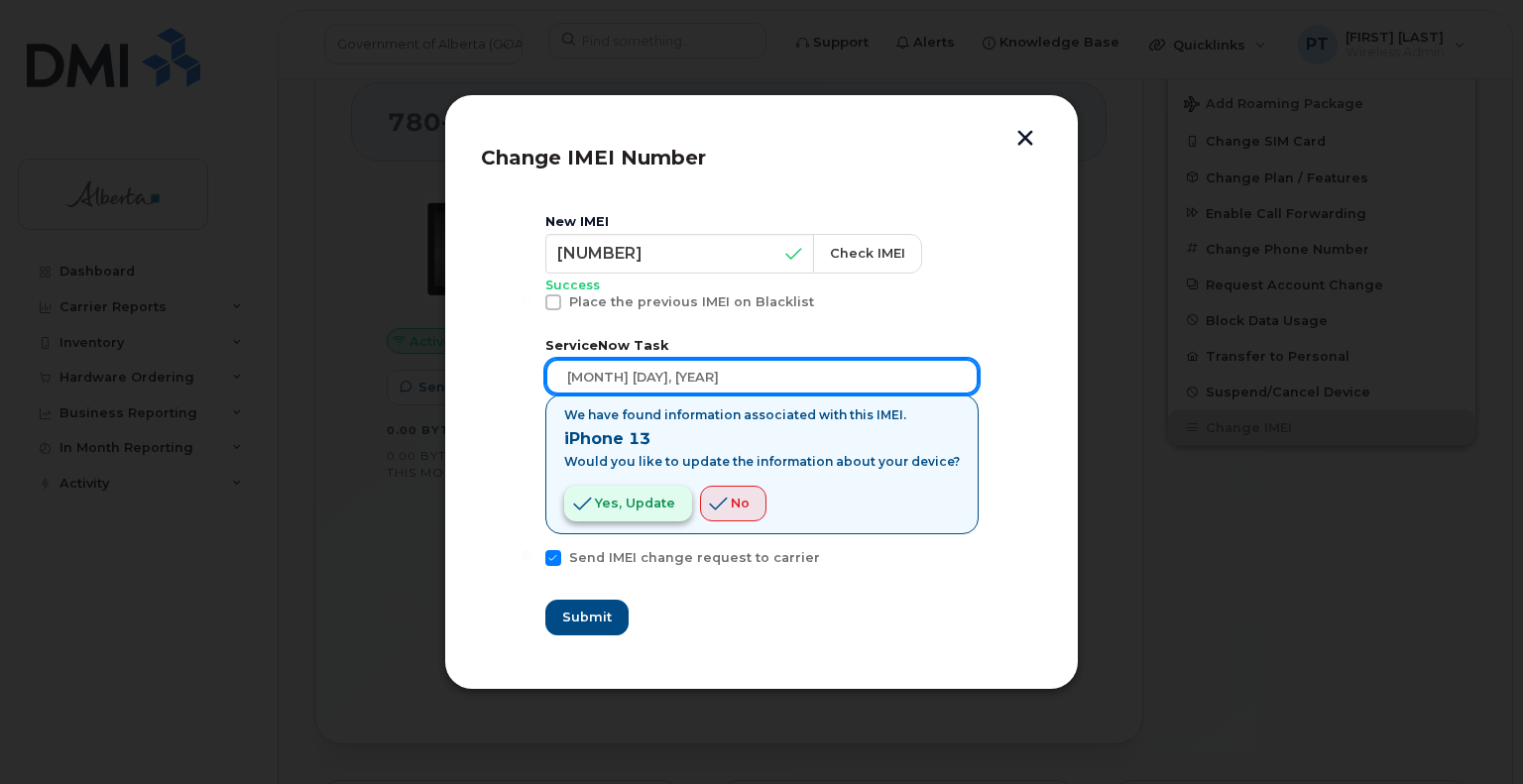 type on "IMEI update per [NAME] [NAME]" 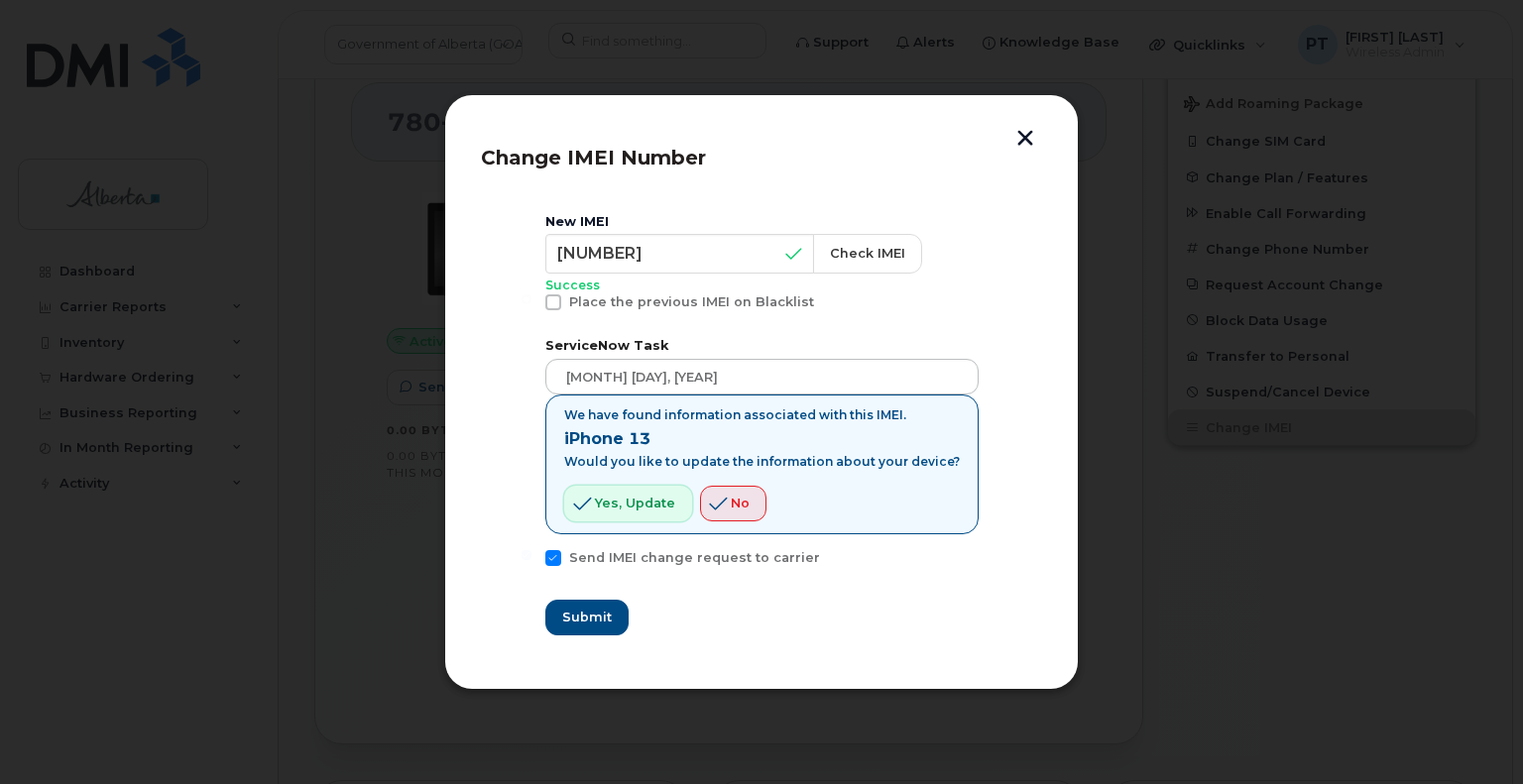 click on "Yes, update" at bounding box center (635, 503) 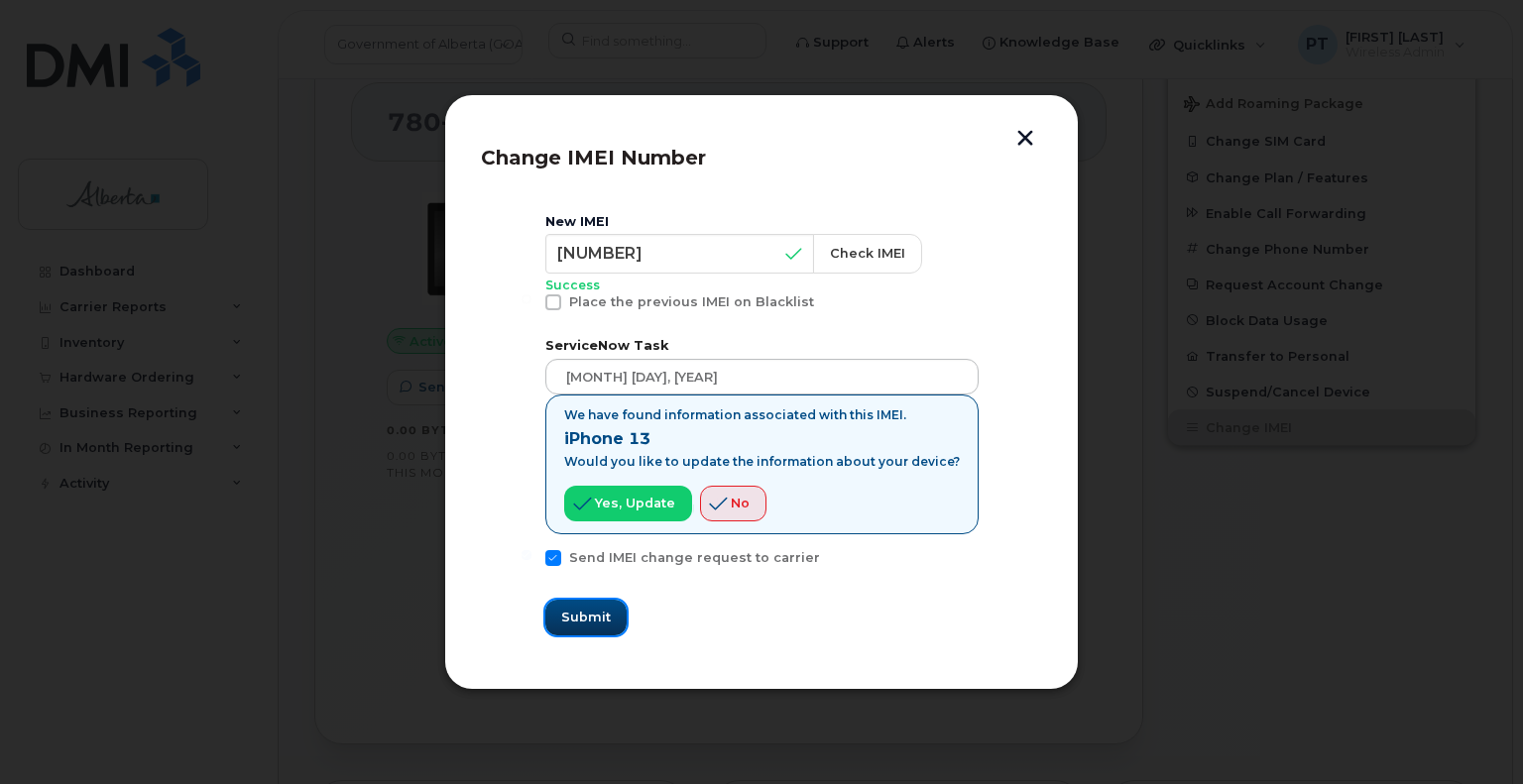 click on "Submit" at bounding box center (586, 616) 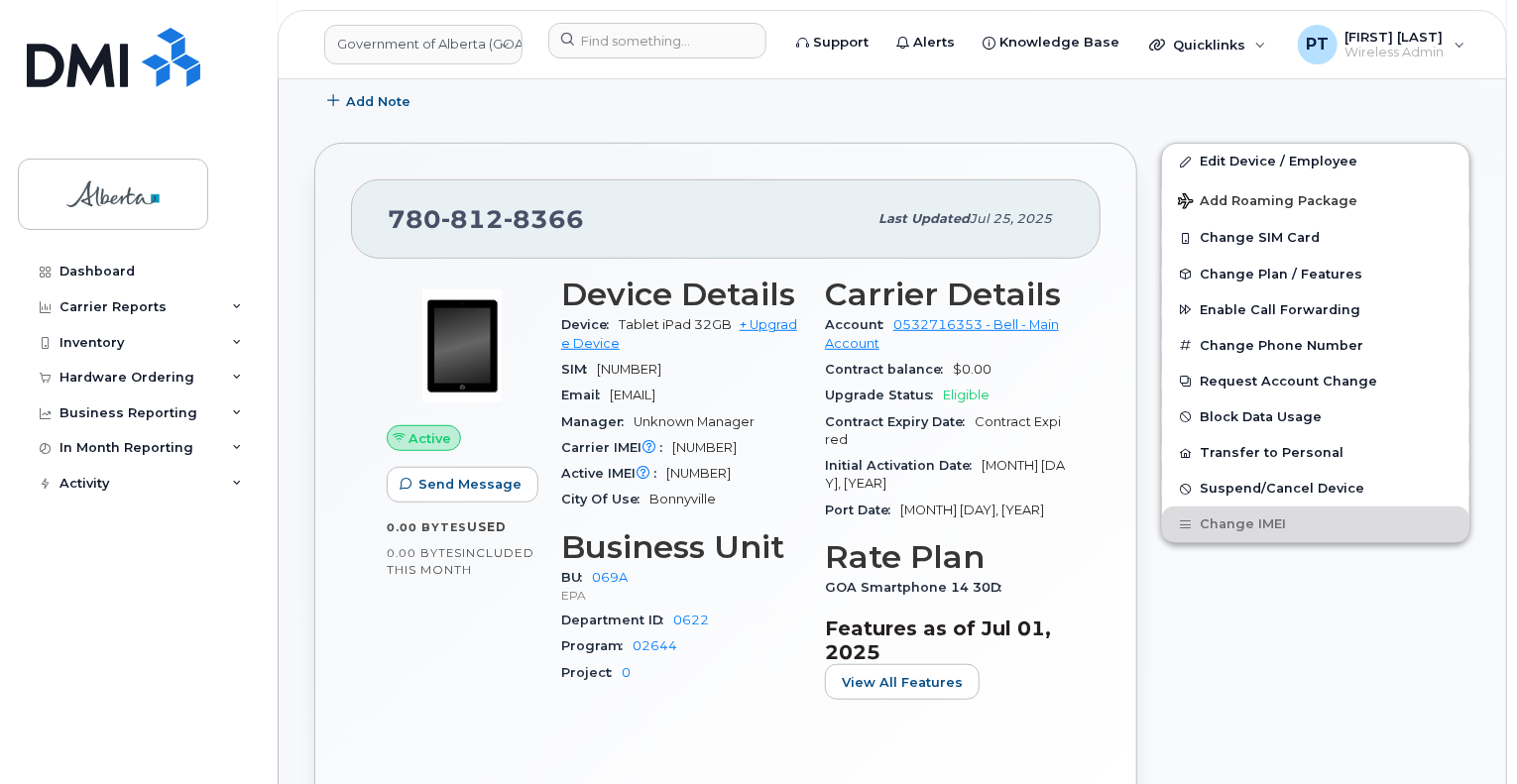 scroll, scrollTop: 297, scrollLeft: 0, axis: vertical 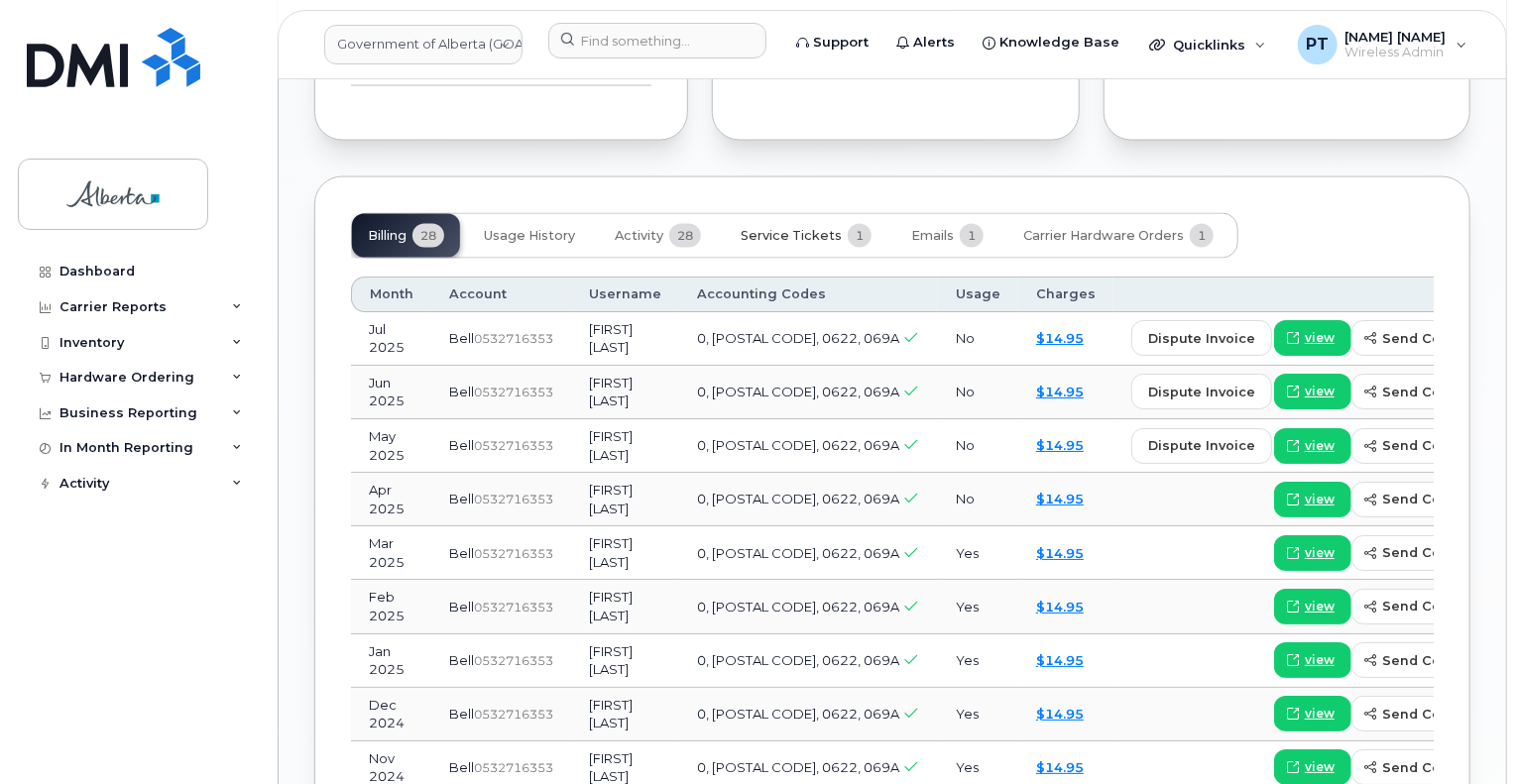 click on "Service Tickets" at bounding box center [791, 236] 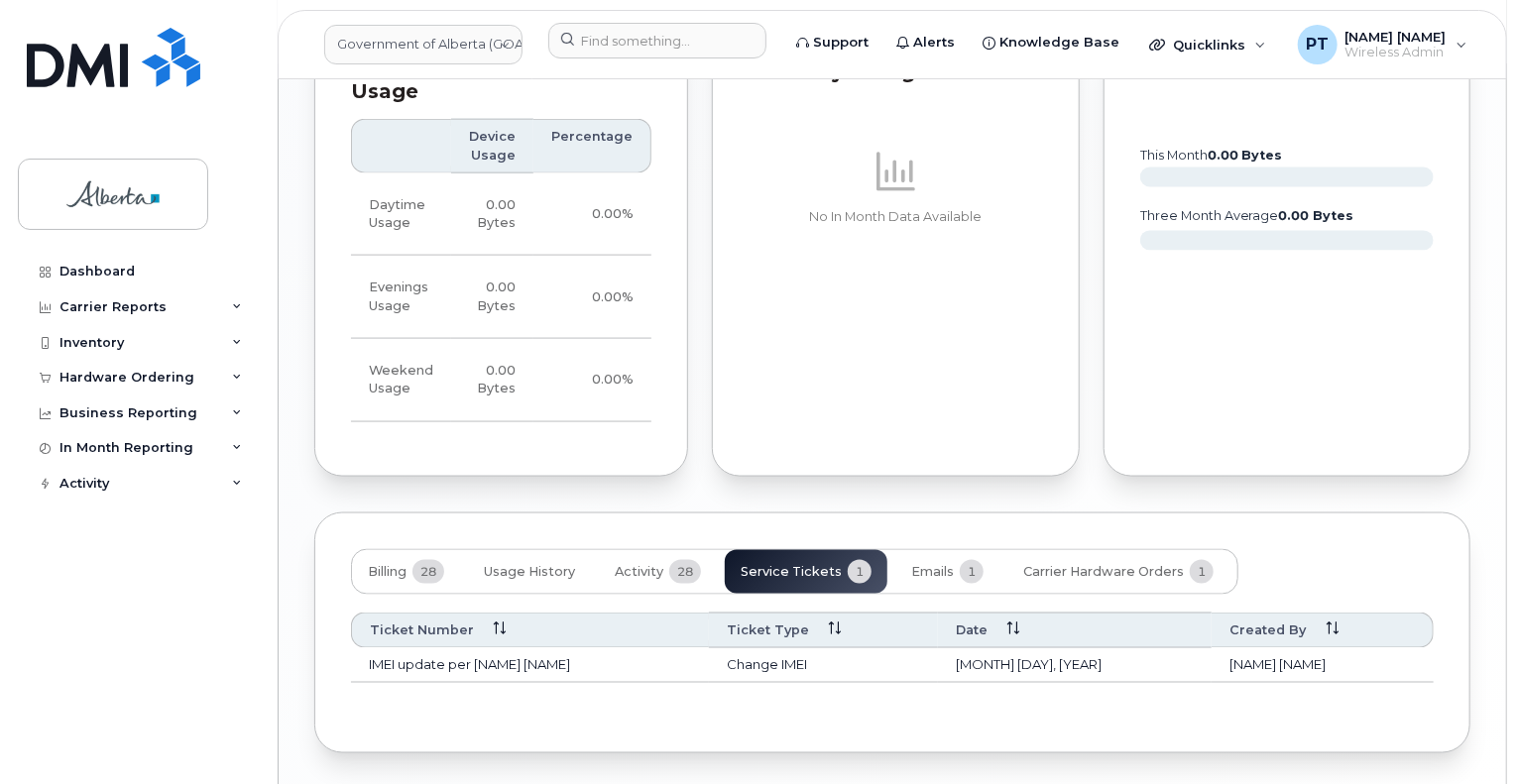 scroll, scrollTop: 1336, scrollLeft: 0, axis: vertical 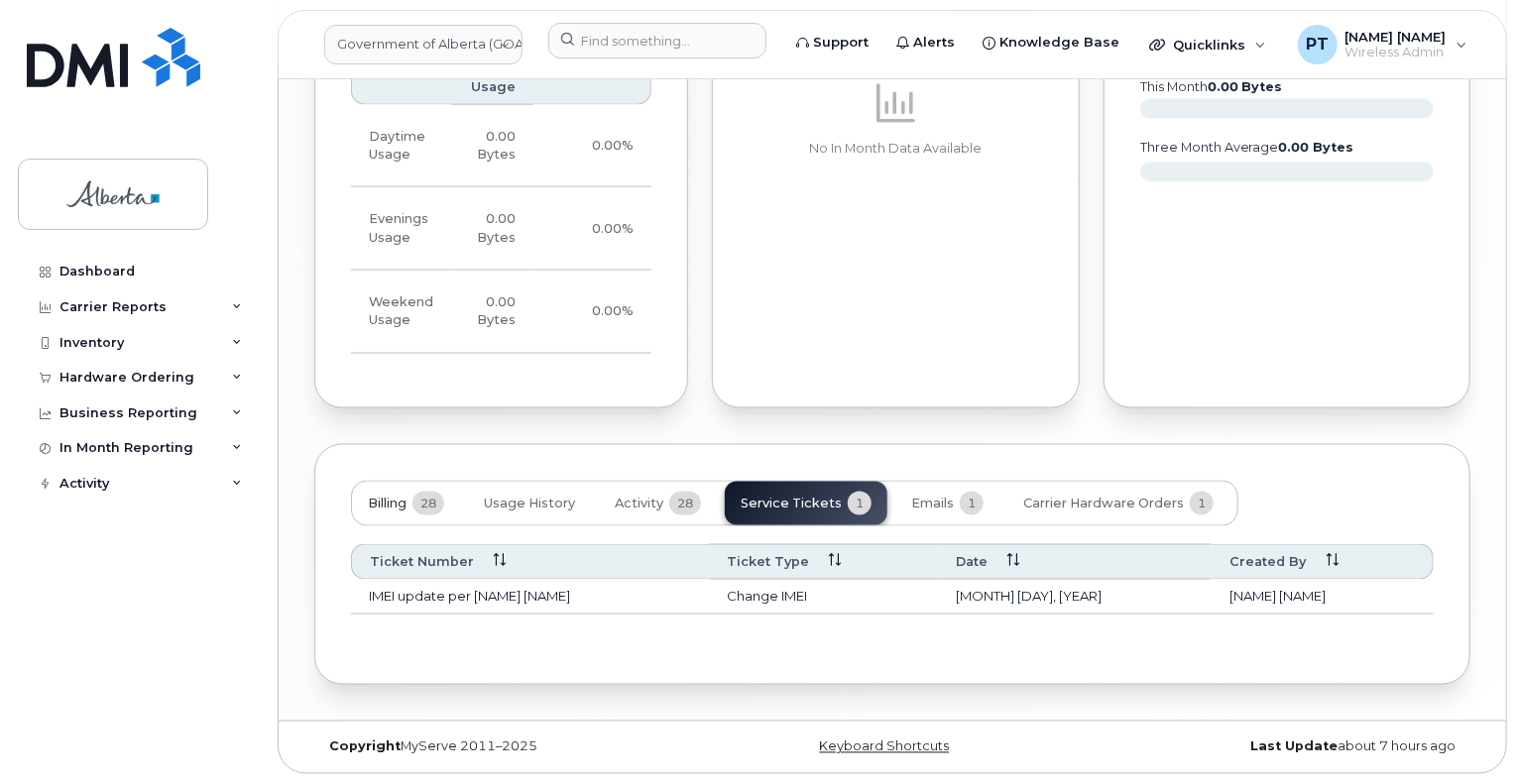 click on "Billing" at bounding box center (387, 504) 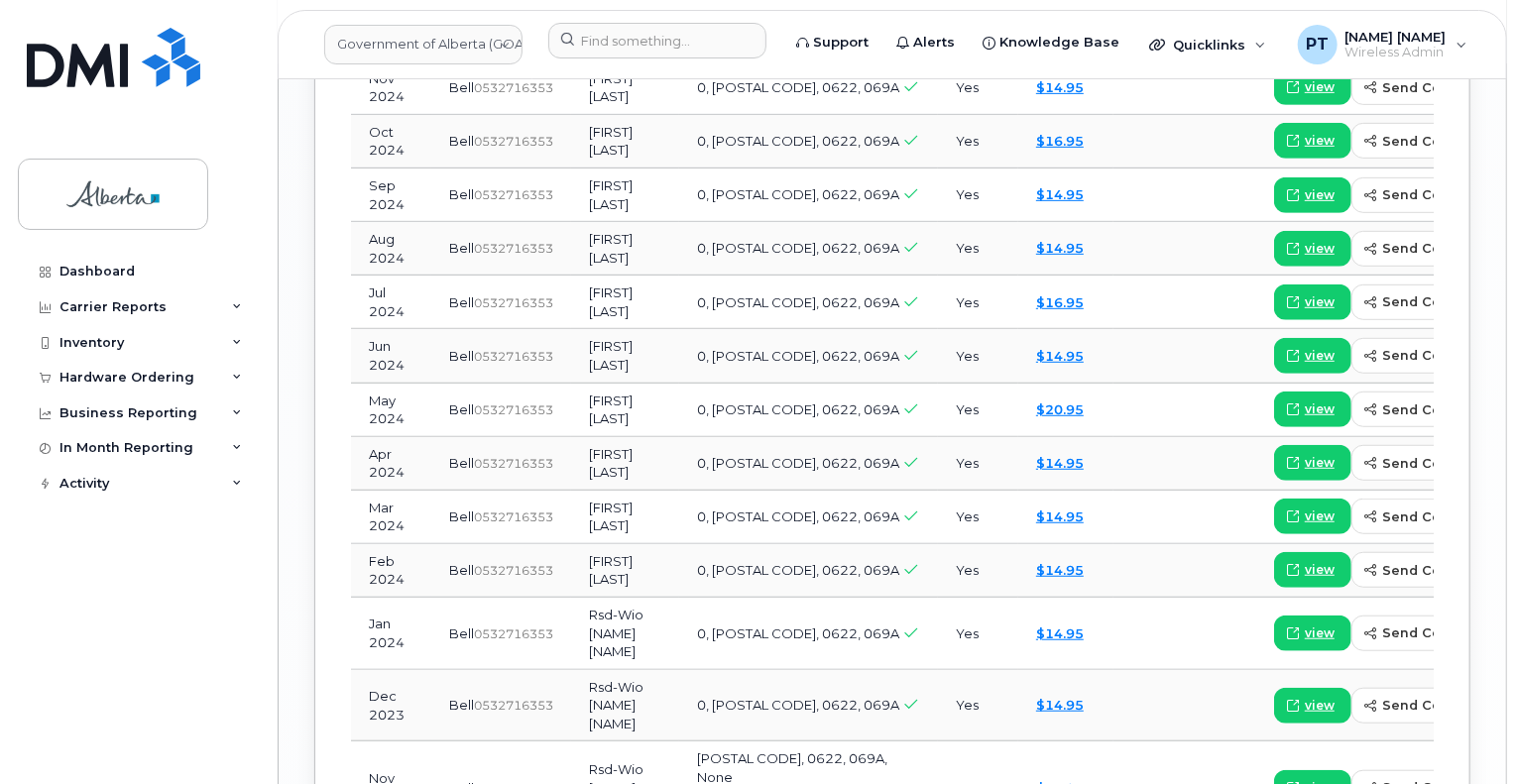 scroll, scrollTop: 2327, scrollLeft: 0, axis: vertical 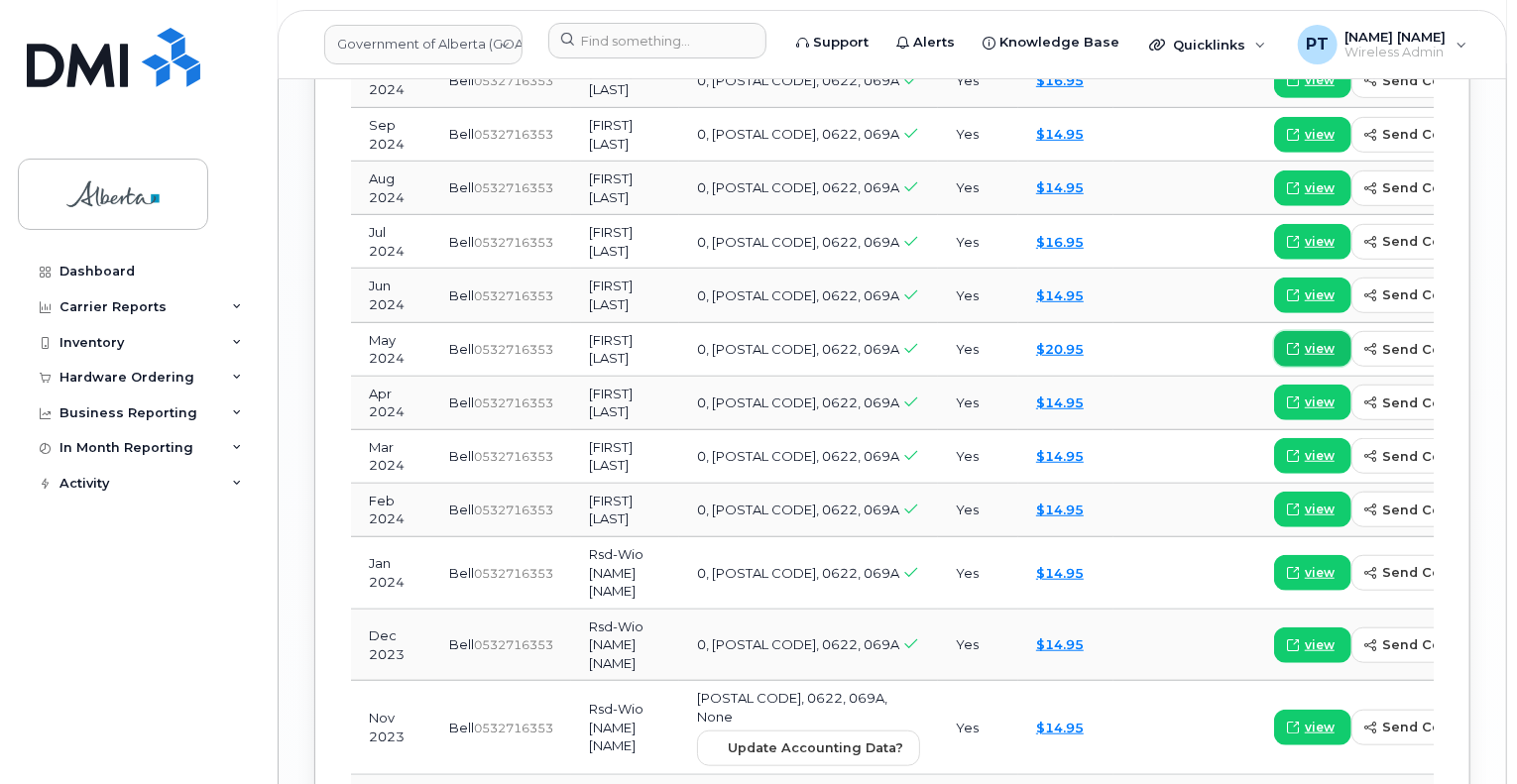click on "view" at bounding box center [1320, 348] 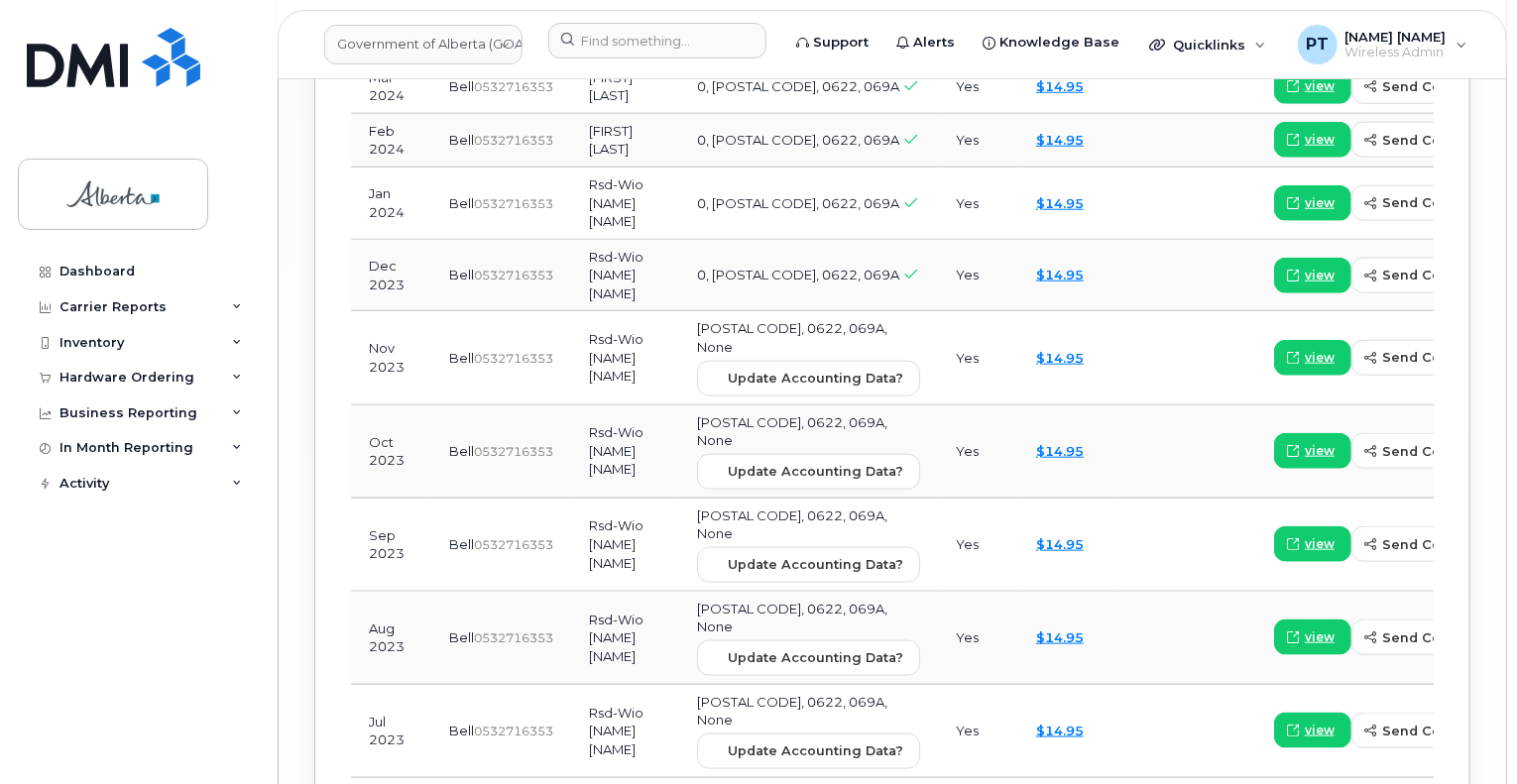 scroll, scrollTop: 2724, scrollLeft: 0, axis: vertical 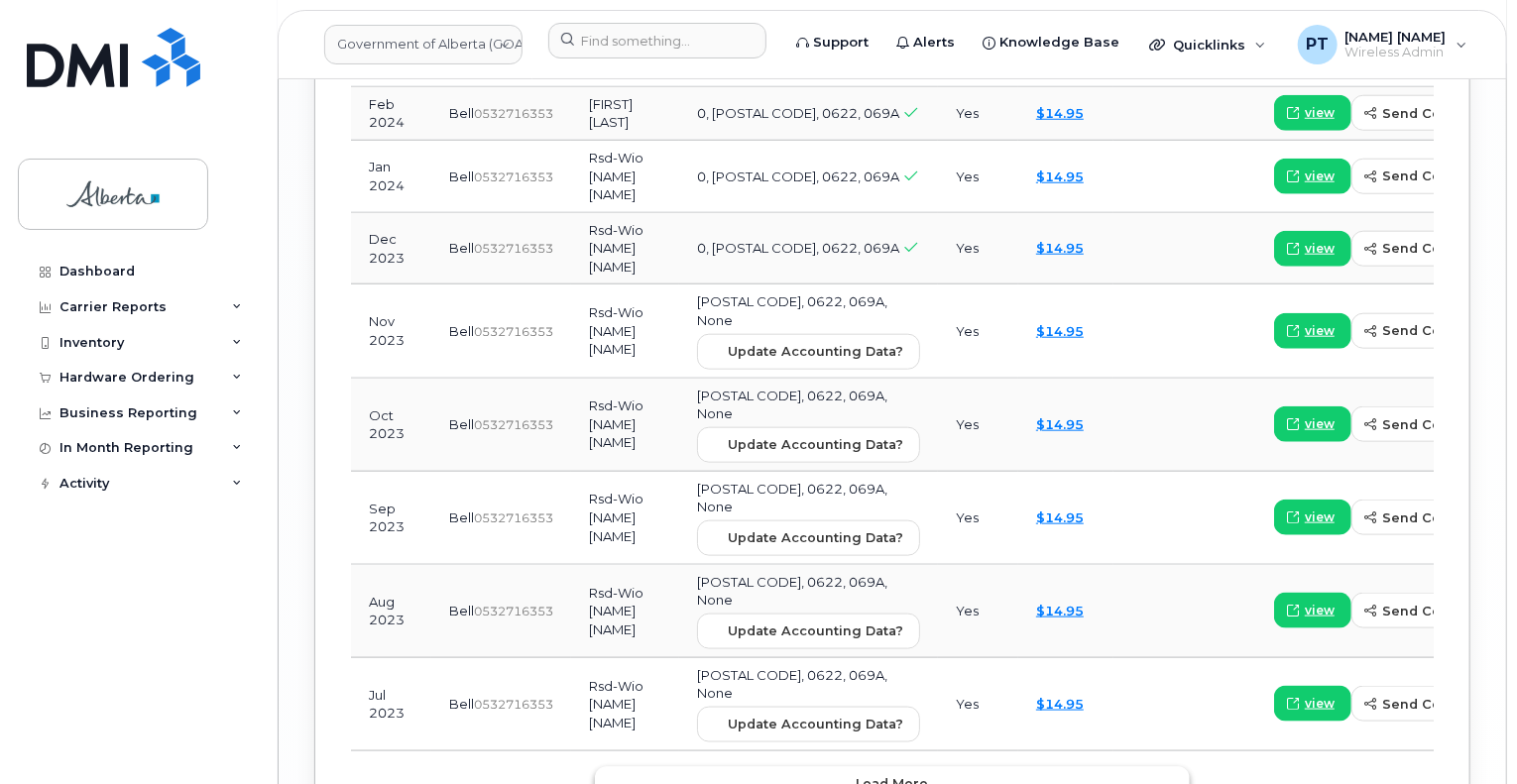 click on "Load more" at bounding box center (892, 783) 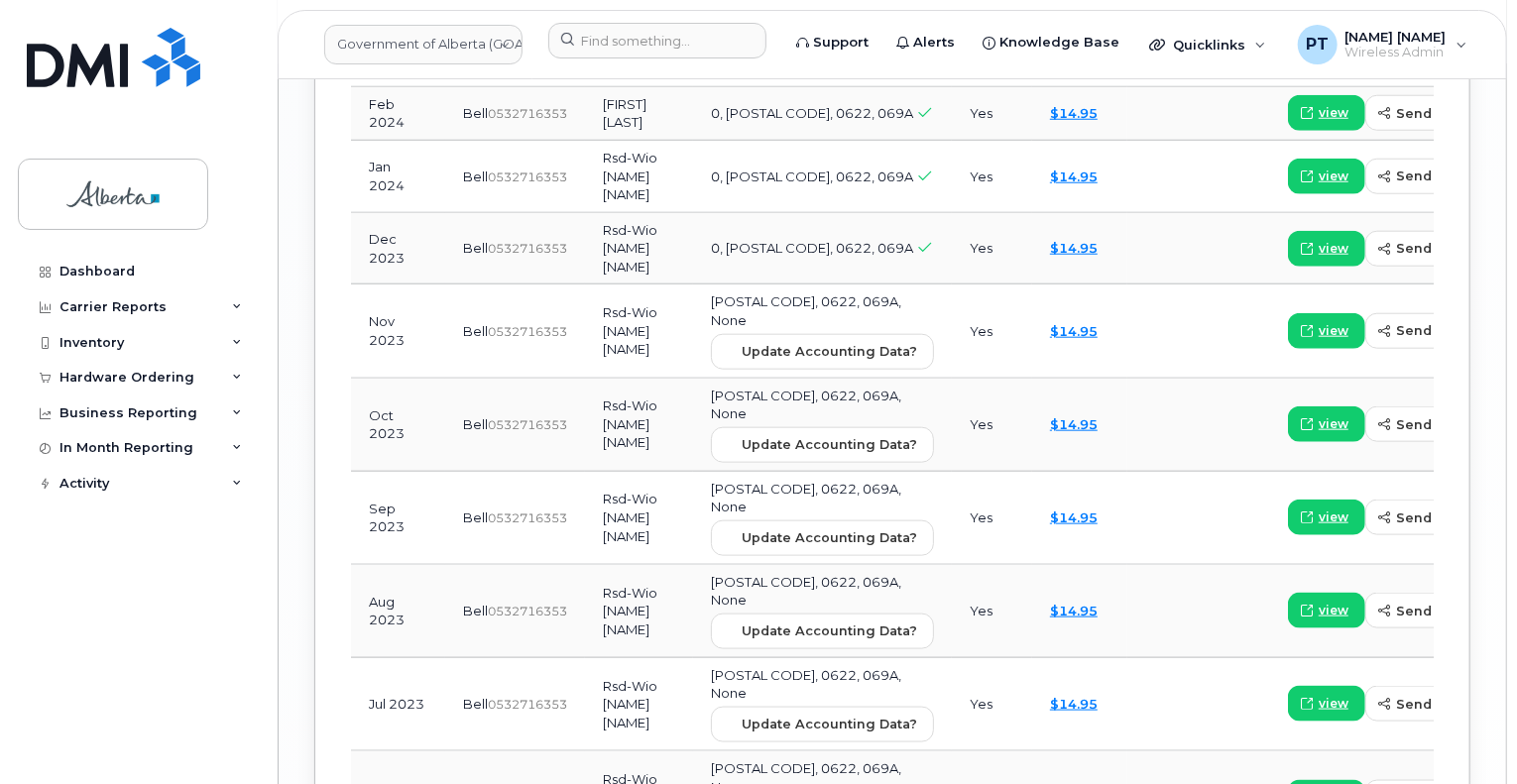 scroll, scrollTop: 2922, scrollLeft: 0, axis: vertical 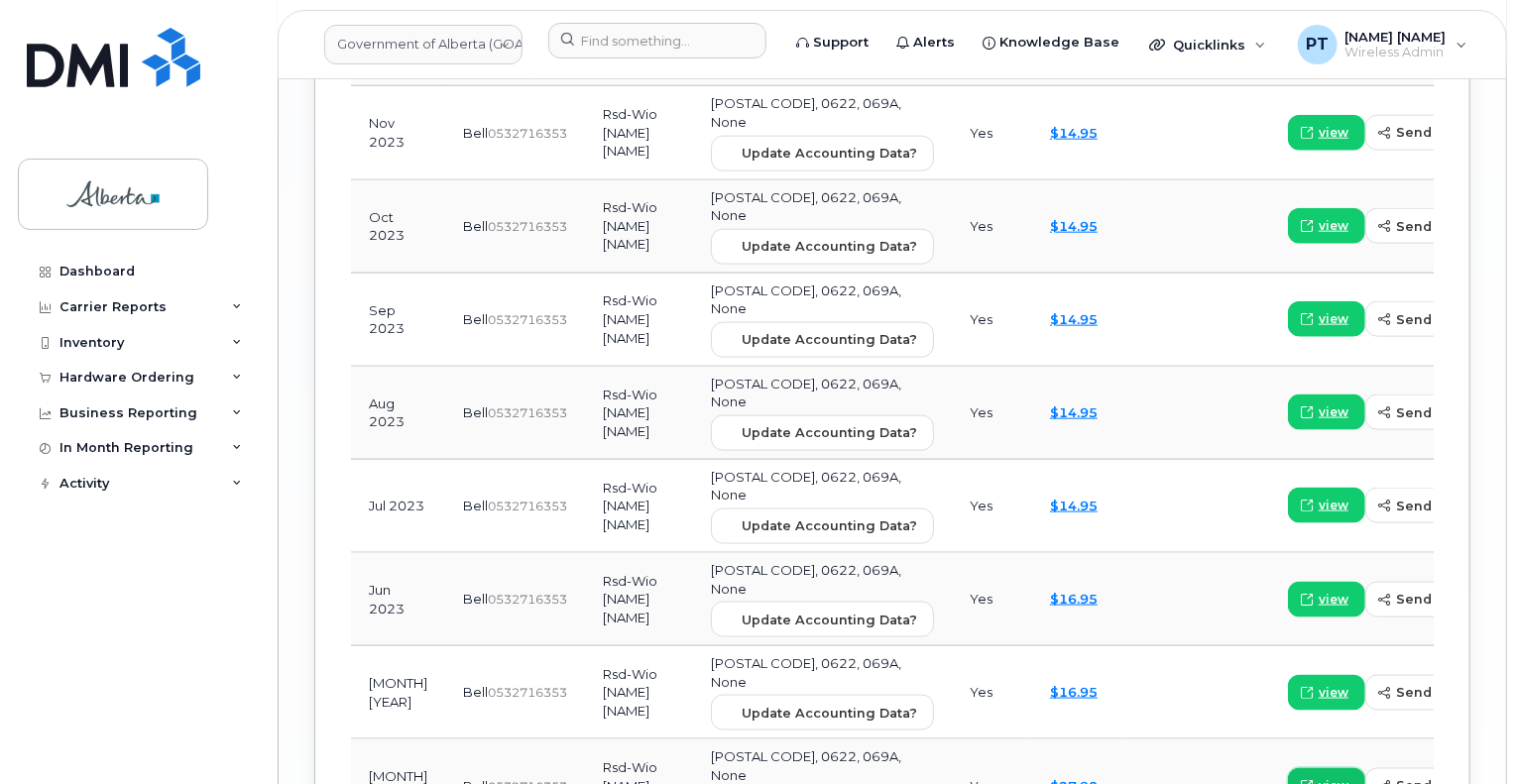 click on "view" at bounding box center [1334, 785] 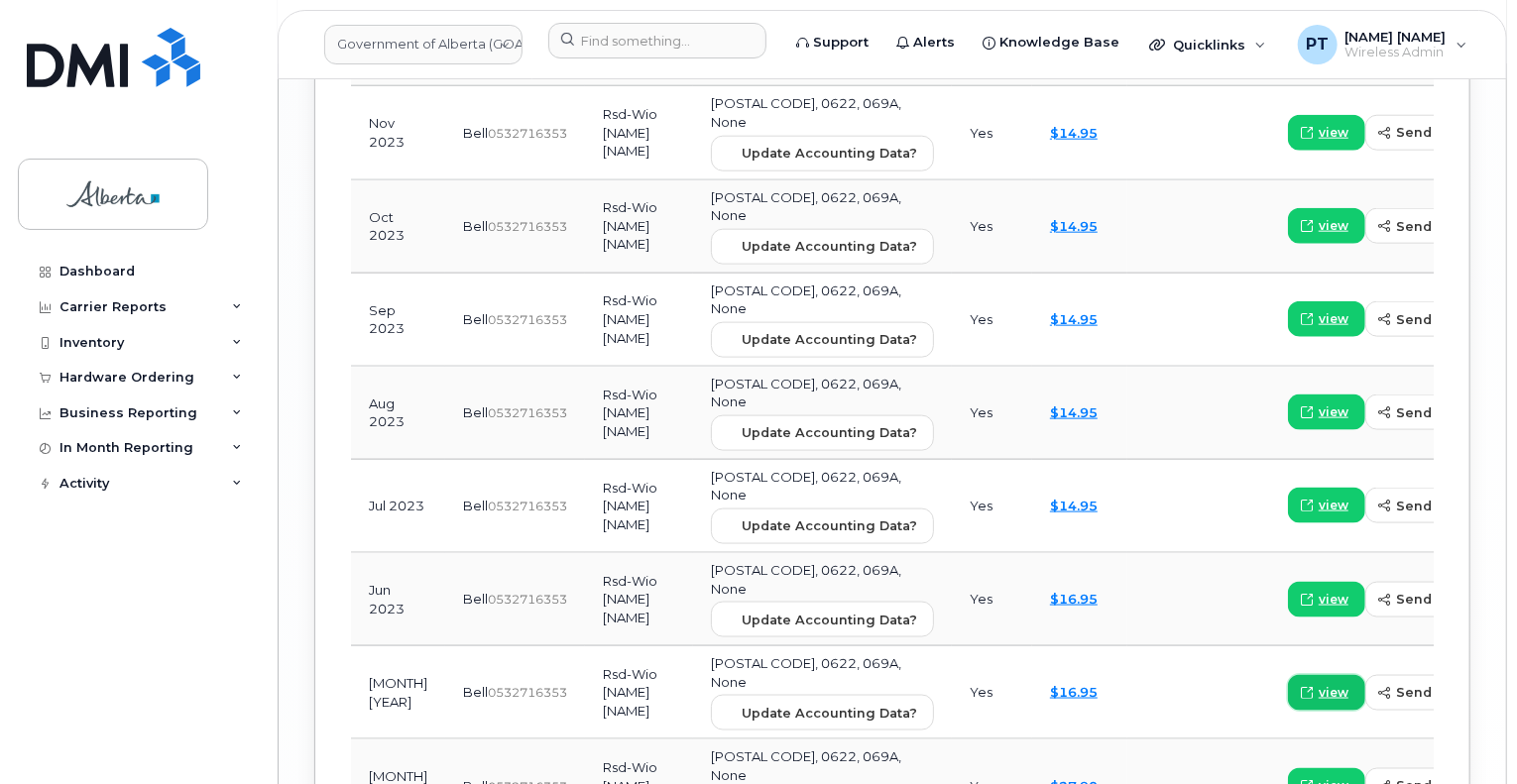 click on "view" at bounding box center (1334, 692) 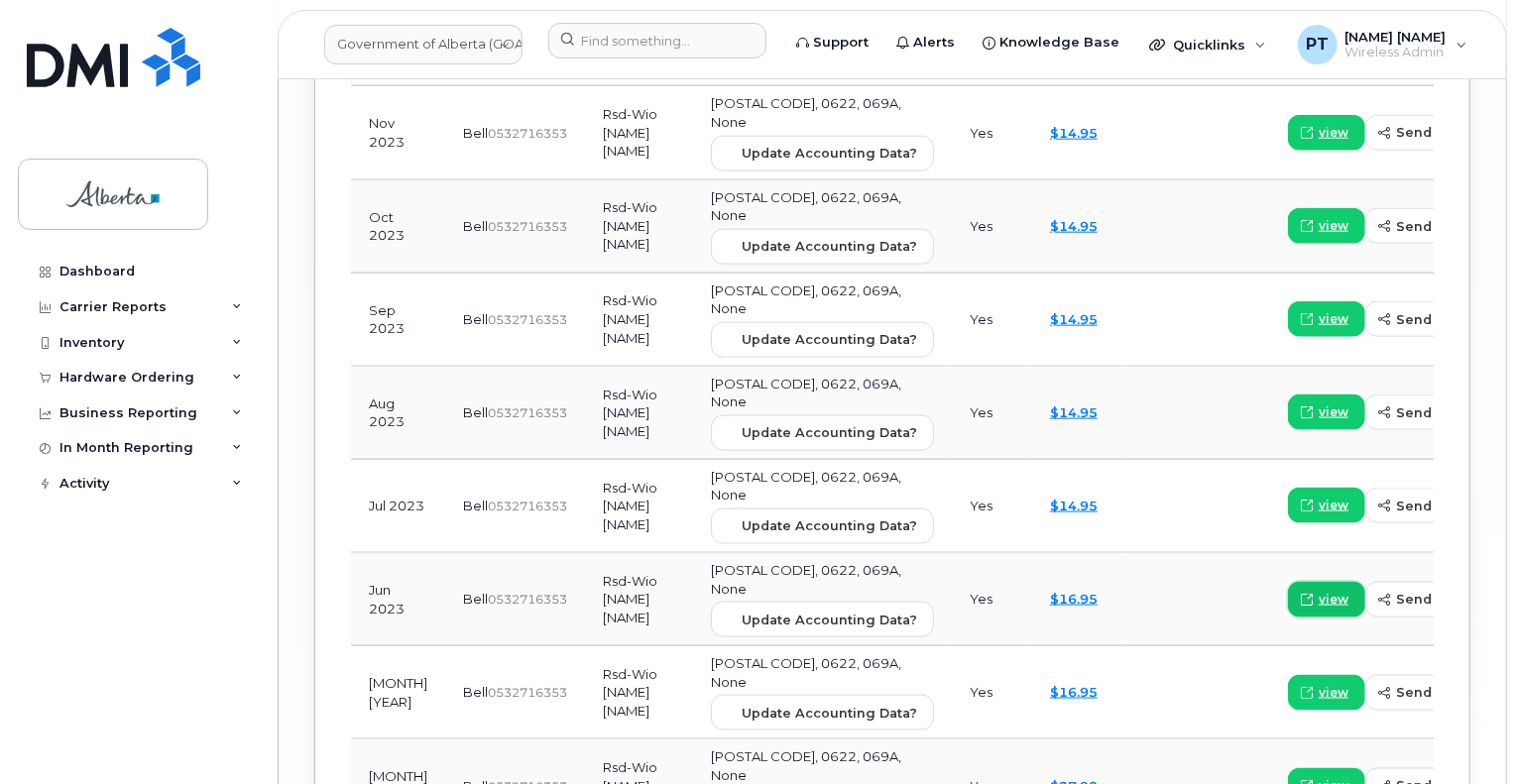 click on "view" at bounding box center [1334, 599] 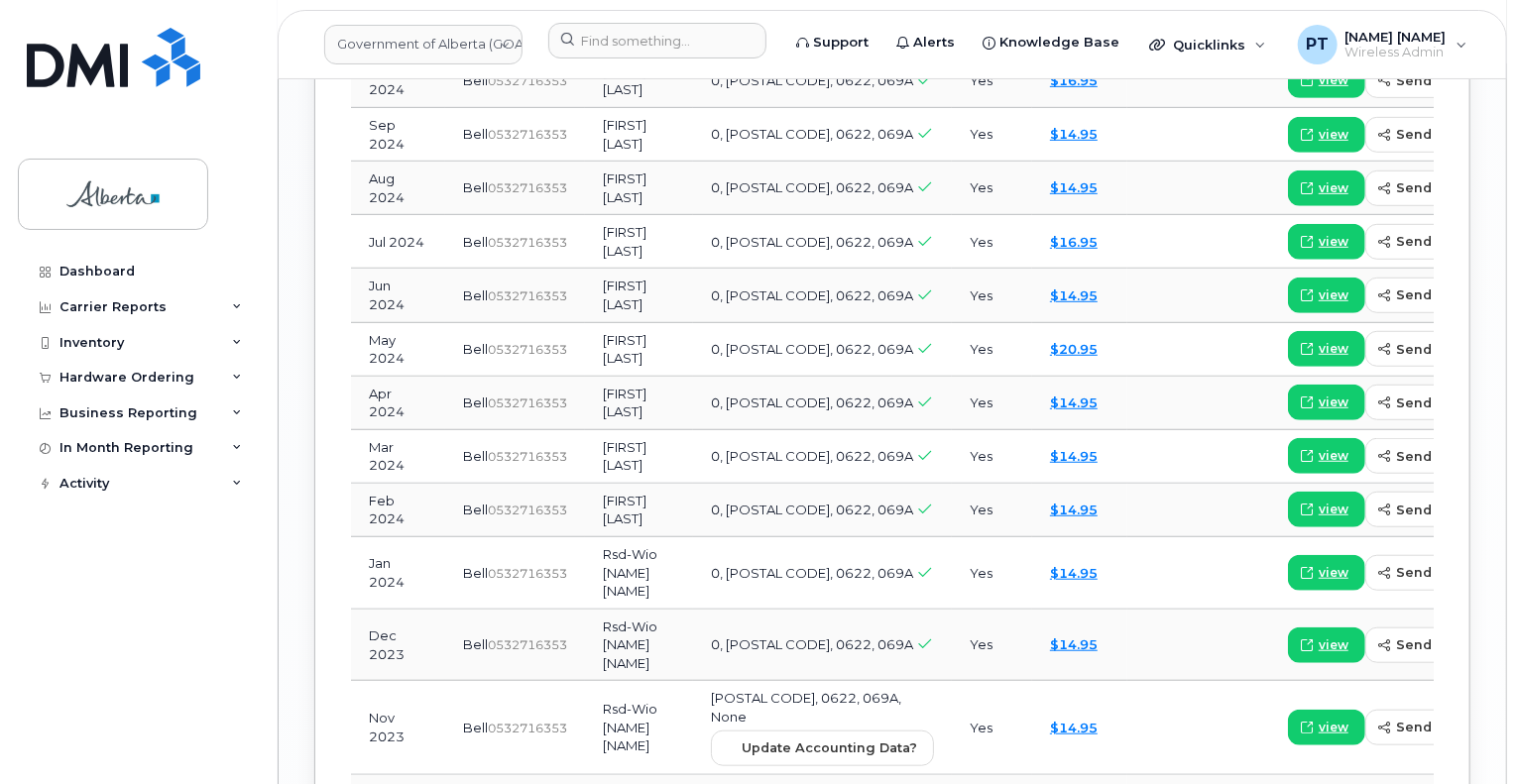 scroll, scrollTop: 2228, scrollLeft: 0, axis: vertical 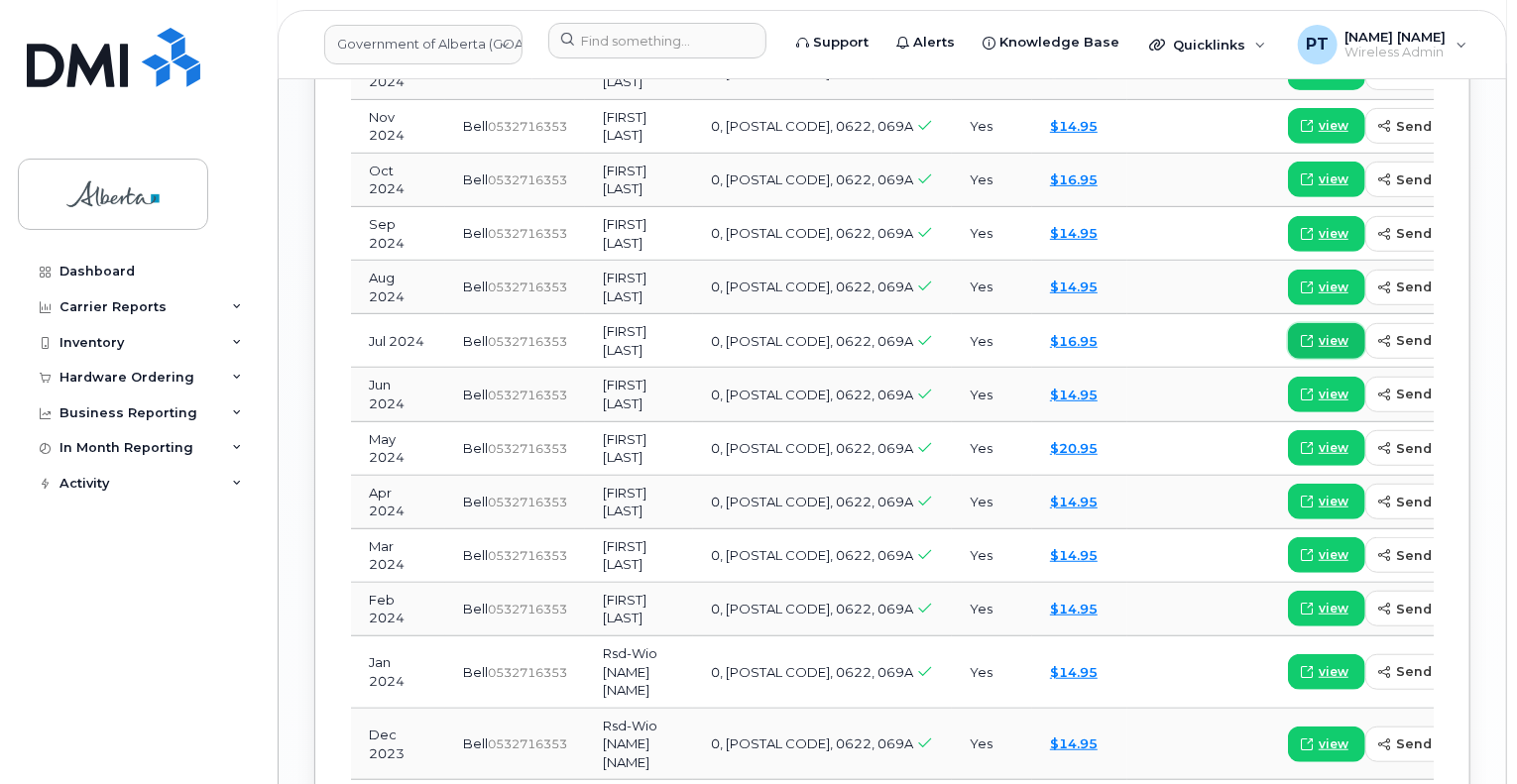 click on "view" at bounding box center [1334, 340] 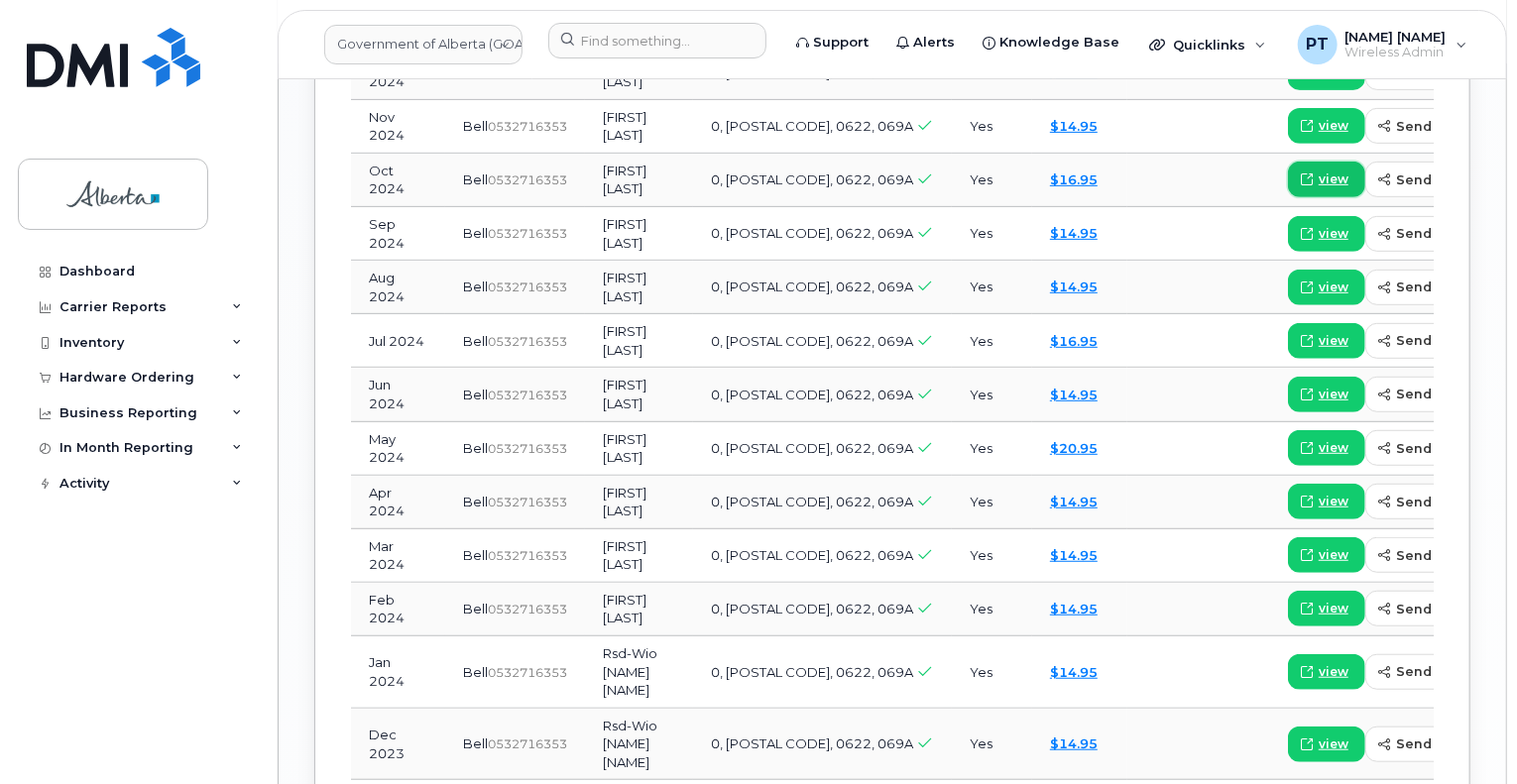 click on "view" at bounding box center (1334, 178) 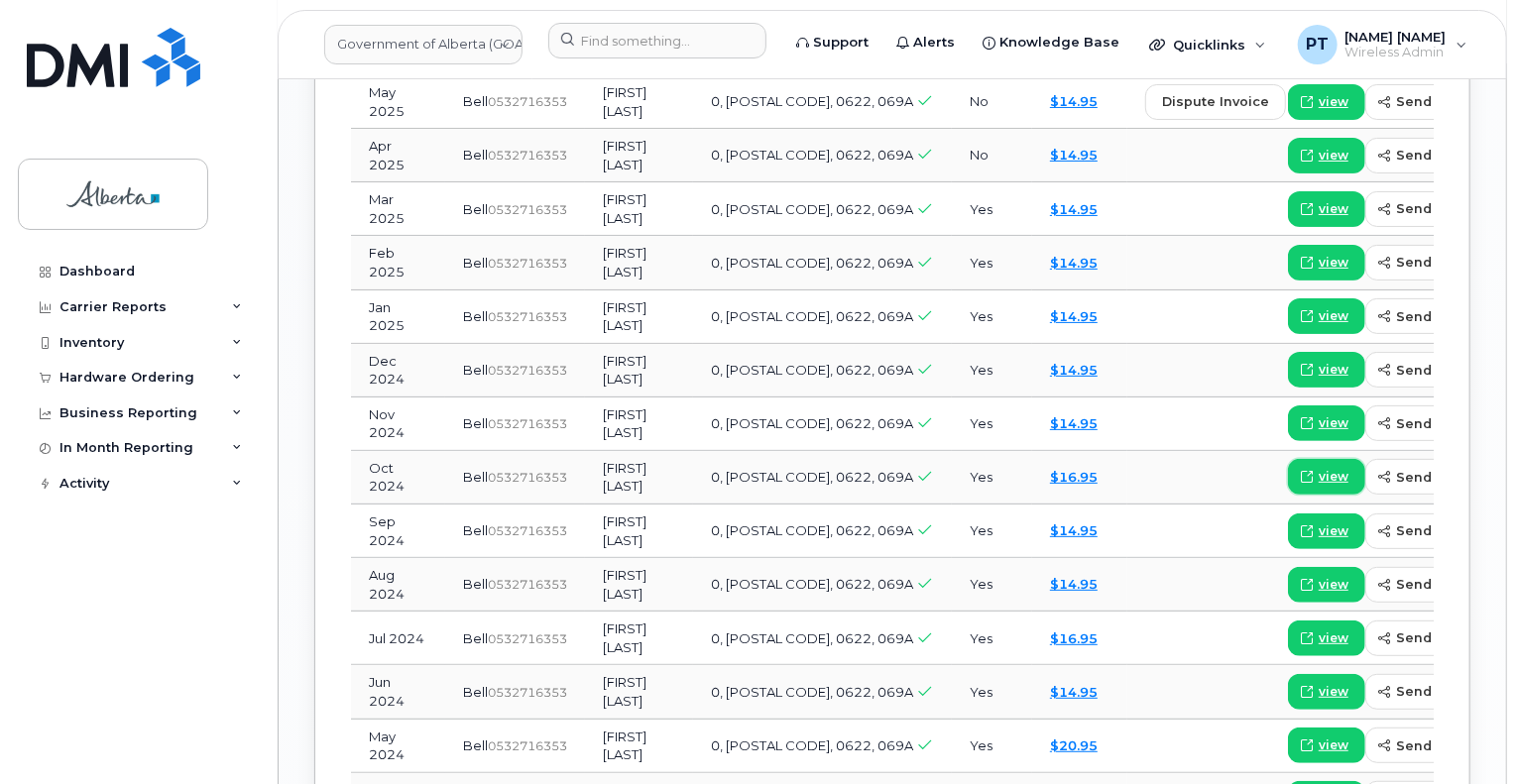 scroll, scrollTop: 1633, scrollLeft: 0, axis: vertical 